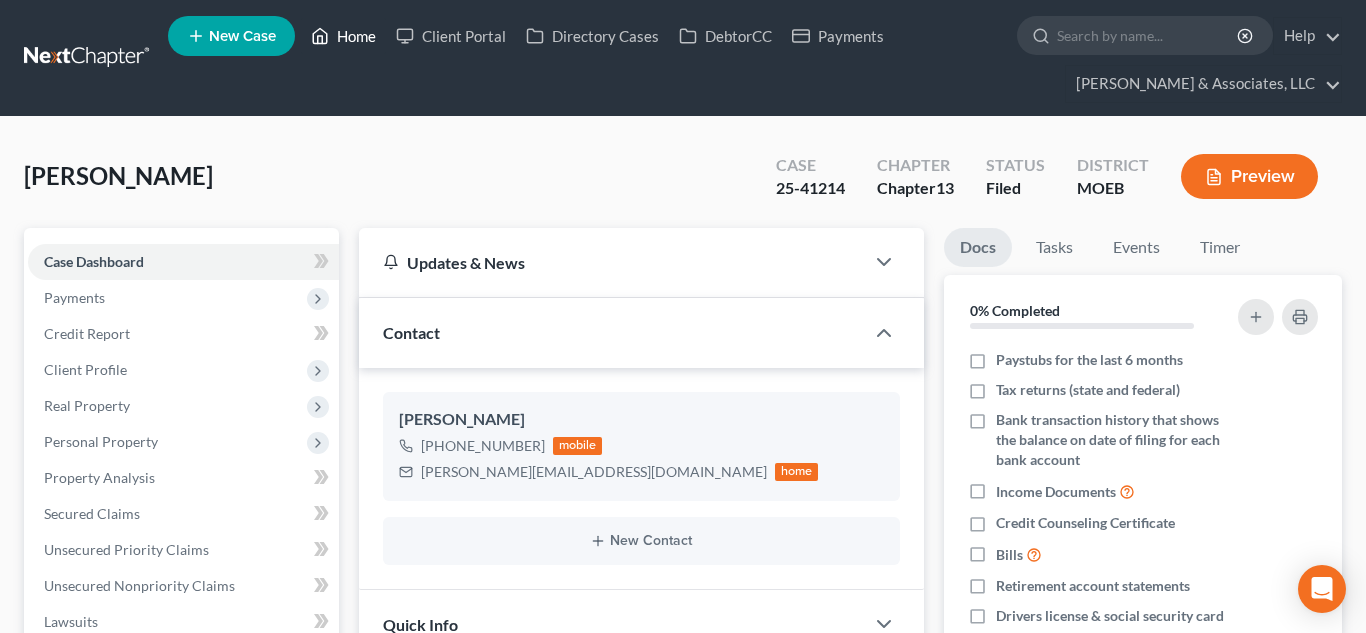 click on "Home" at bounding box center (343, 36) 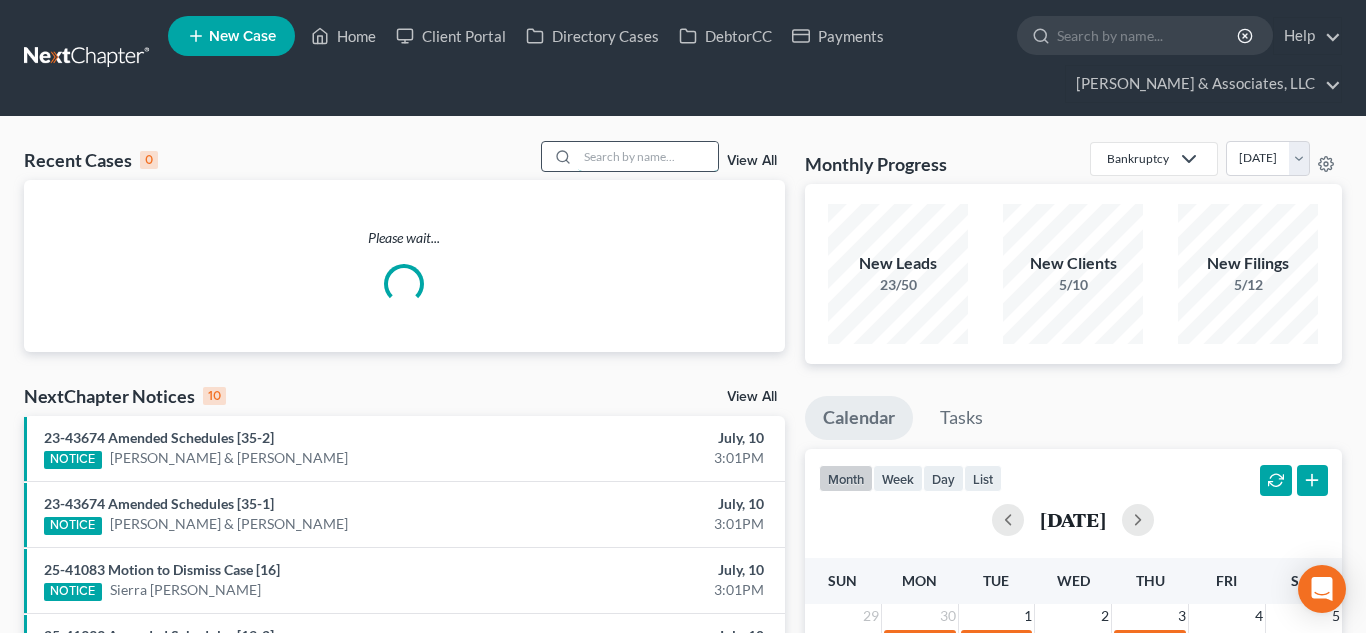 click at bounding box center [648, 156] 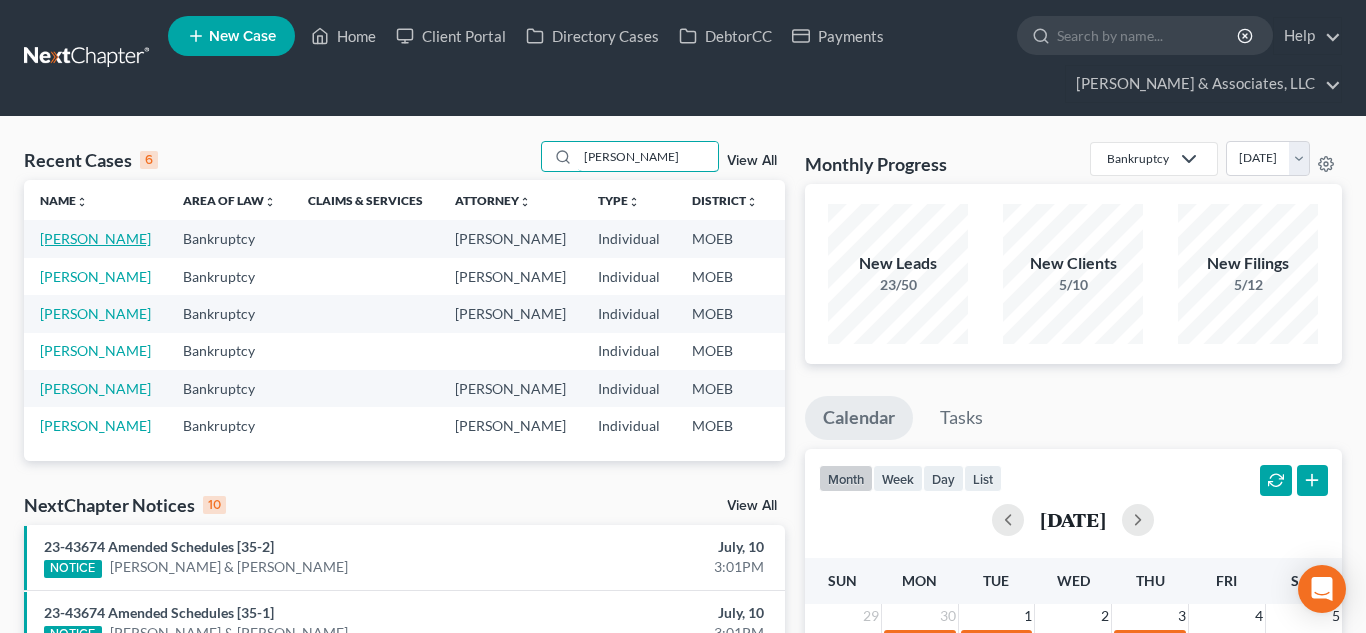 type on "[PERSON_NAME]" 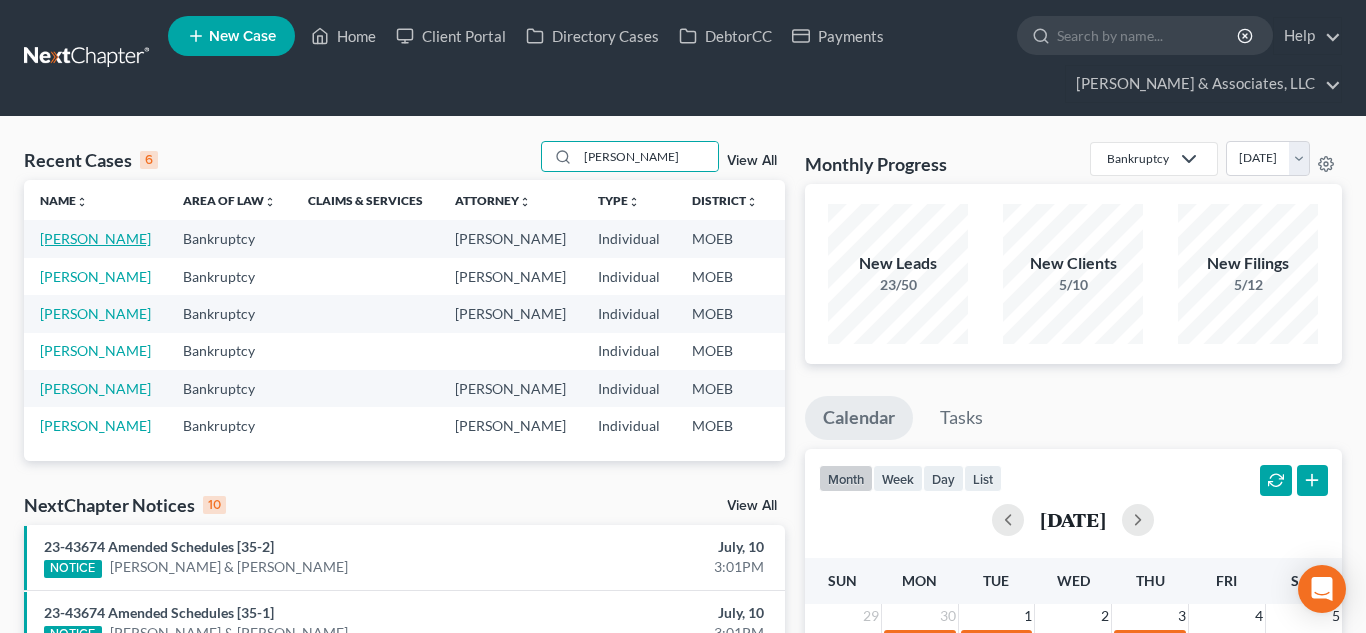 click on "[PERSON_NAME]" at bounding box center [95, 238] 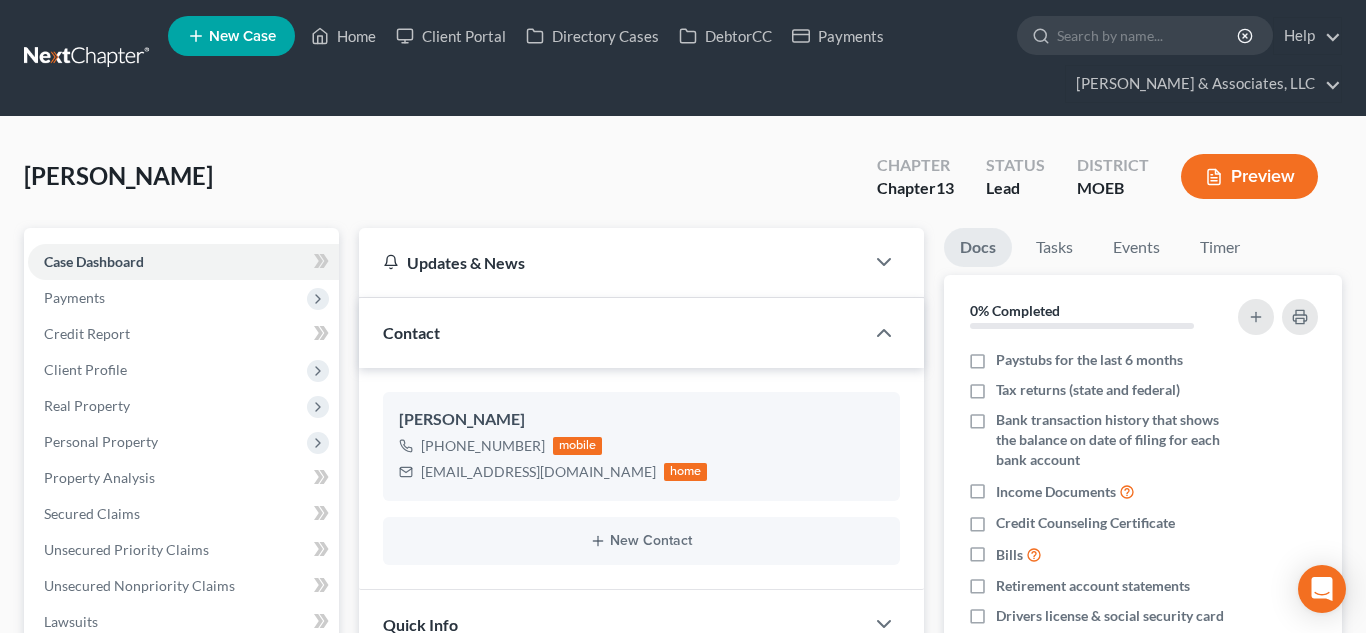 scroll, scrollTop: 2011, scrollLeft: 0, axis: vertical 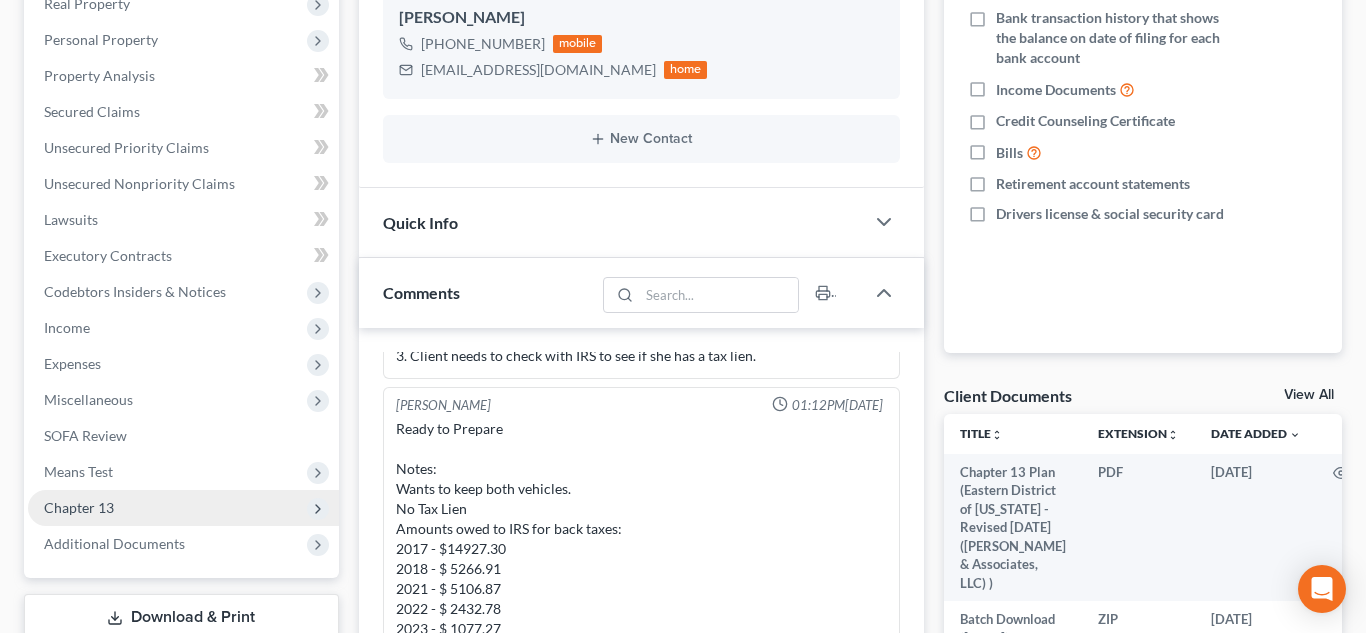 click on "Chapter 13" at bounding box center (183, 508) 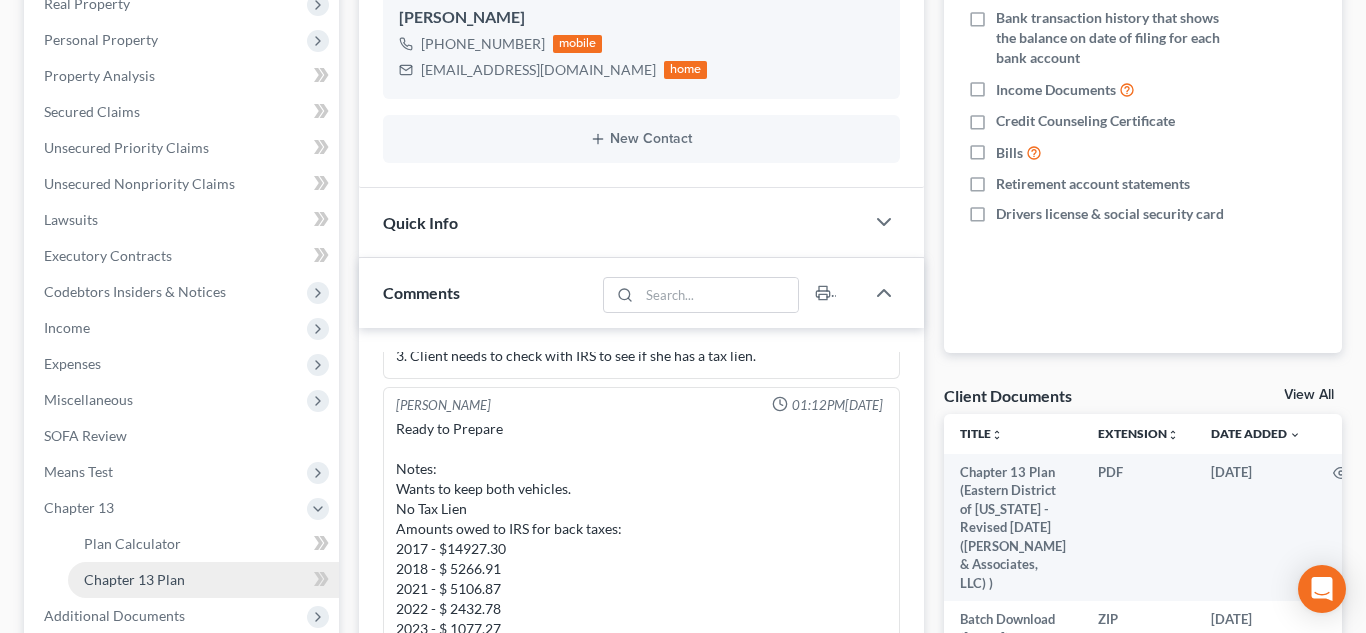 click on "Chapter 13 Plan" at bounding box center [203, 580] 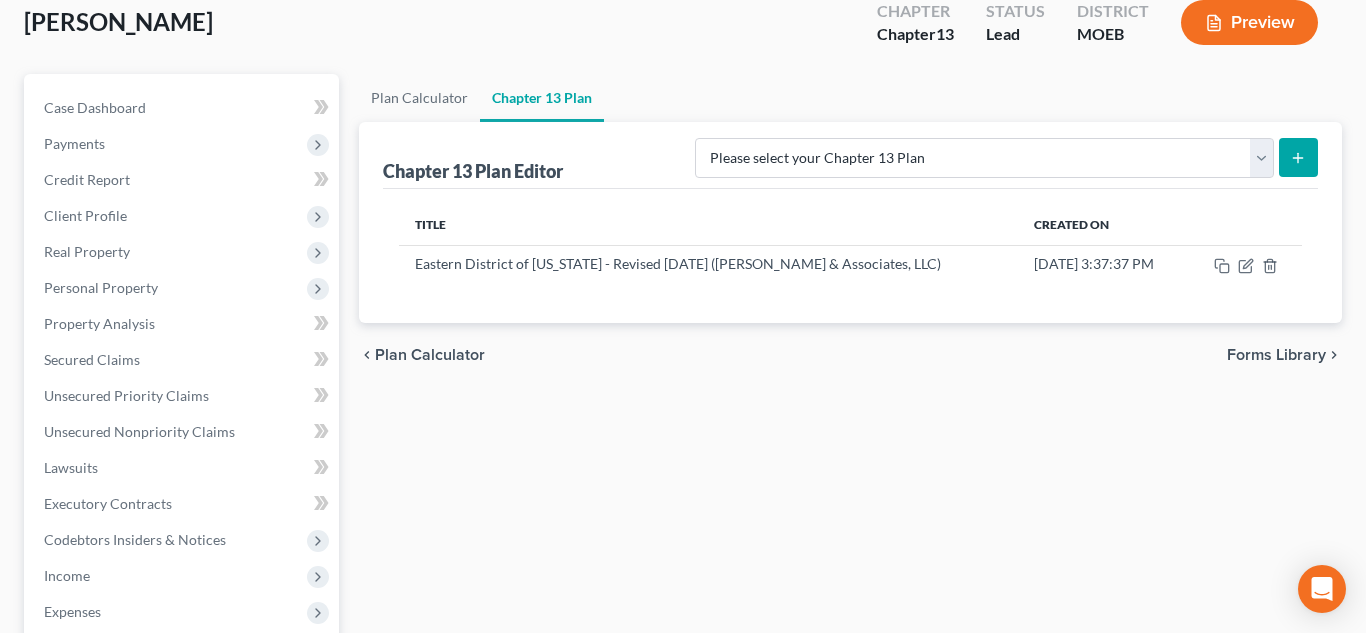 scroll, scrollTop: 162, scrollLeft: 0, axis: vertical 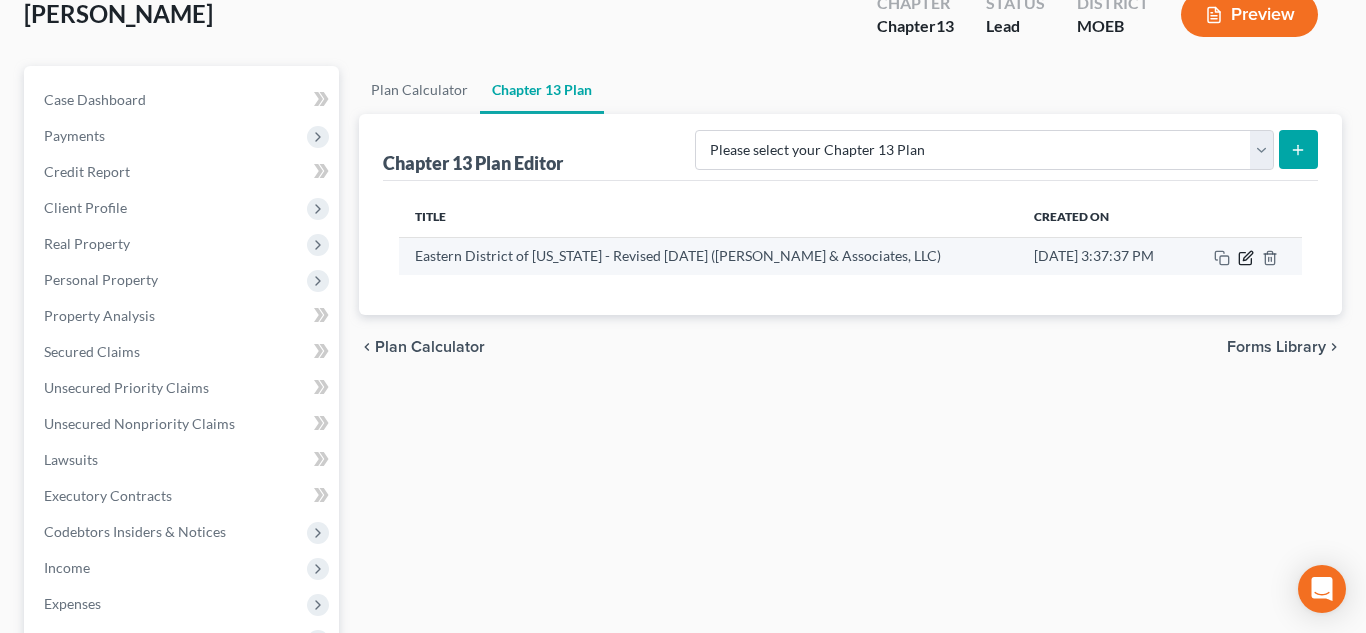 click 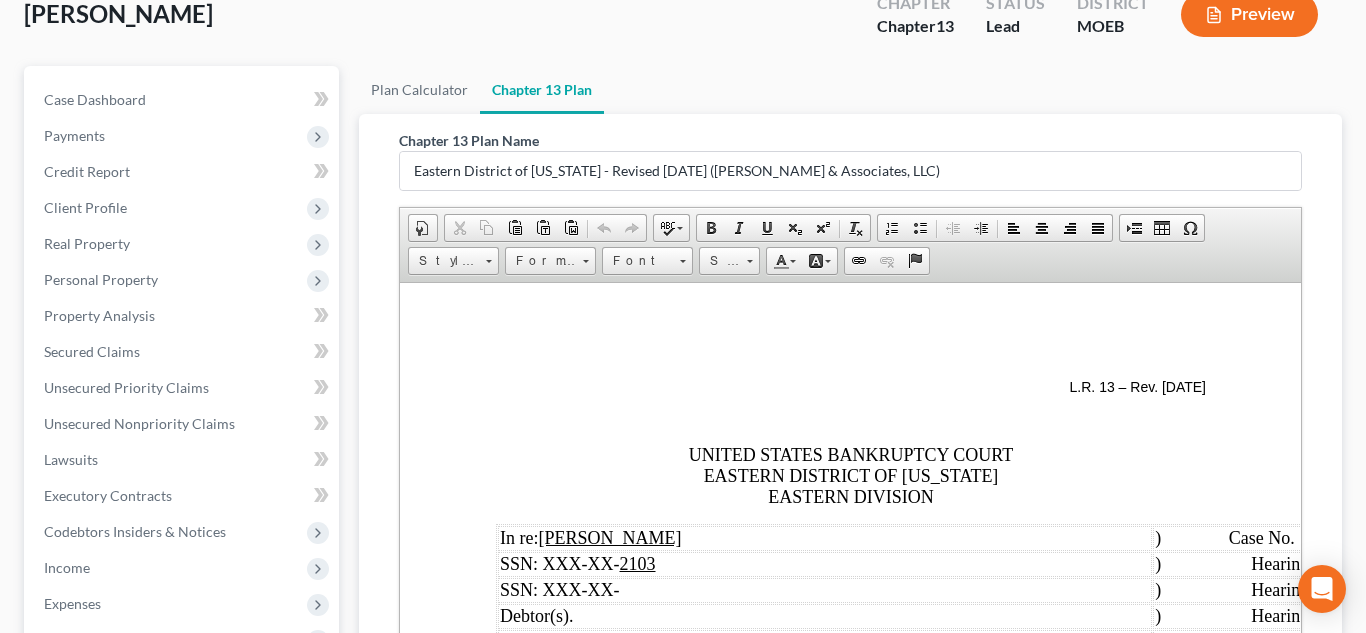 scroll, scrollTop: 0, scrollLeft: 0, axis: both 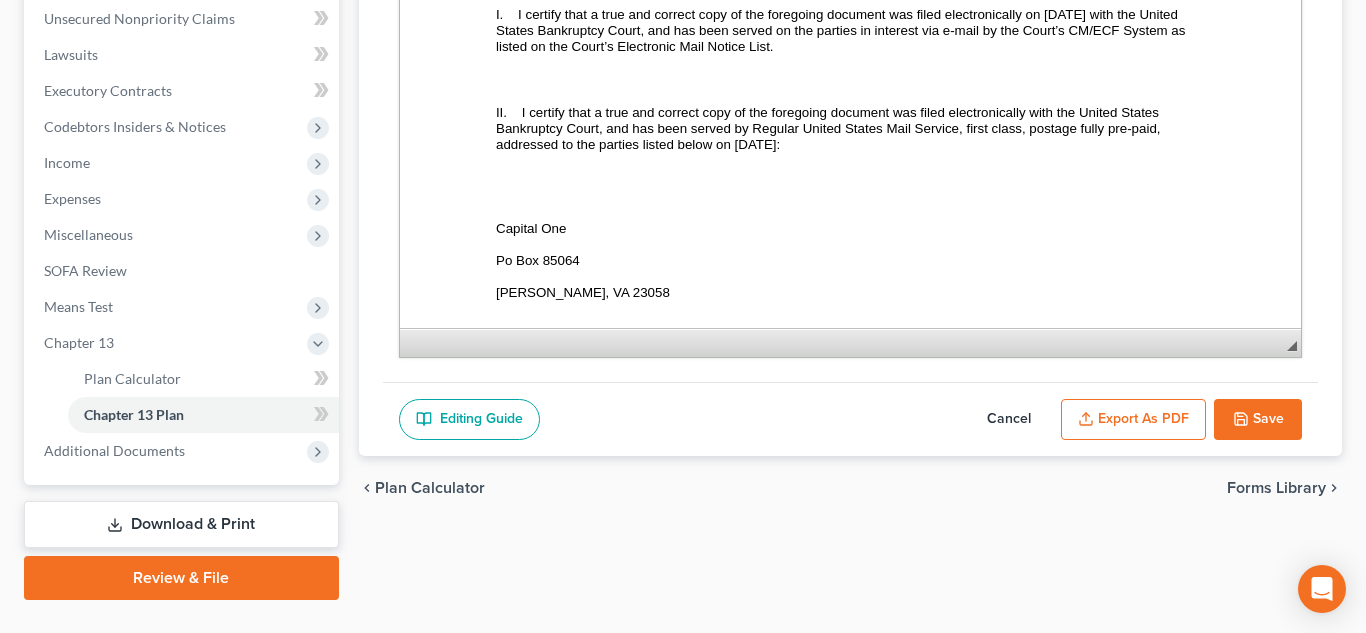 click on "I certify that a true and correct copy of the foregoing document was filed electronically on [DATE] with the United States Bankruptcy Court, and has been served on the parties in interest via e-mail by the Court’s CM/ECF System as listed on the Court’s Electronic Mail Notice List." at bounding box center (841, 30) 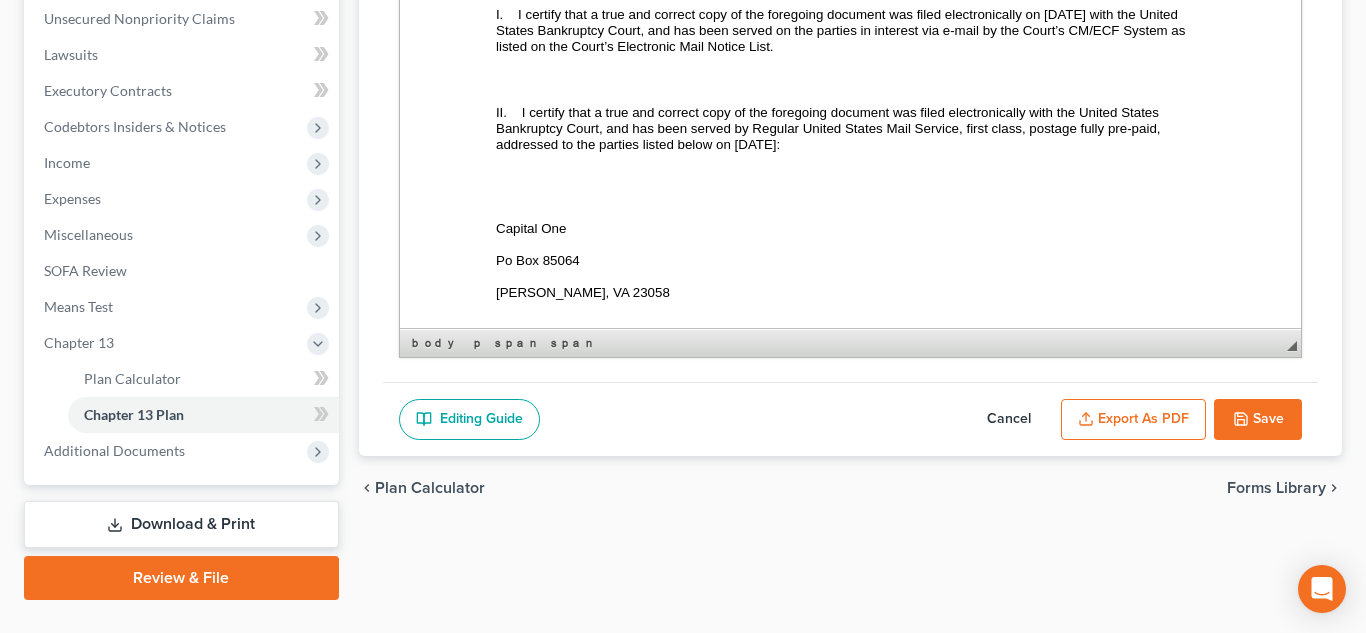 type 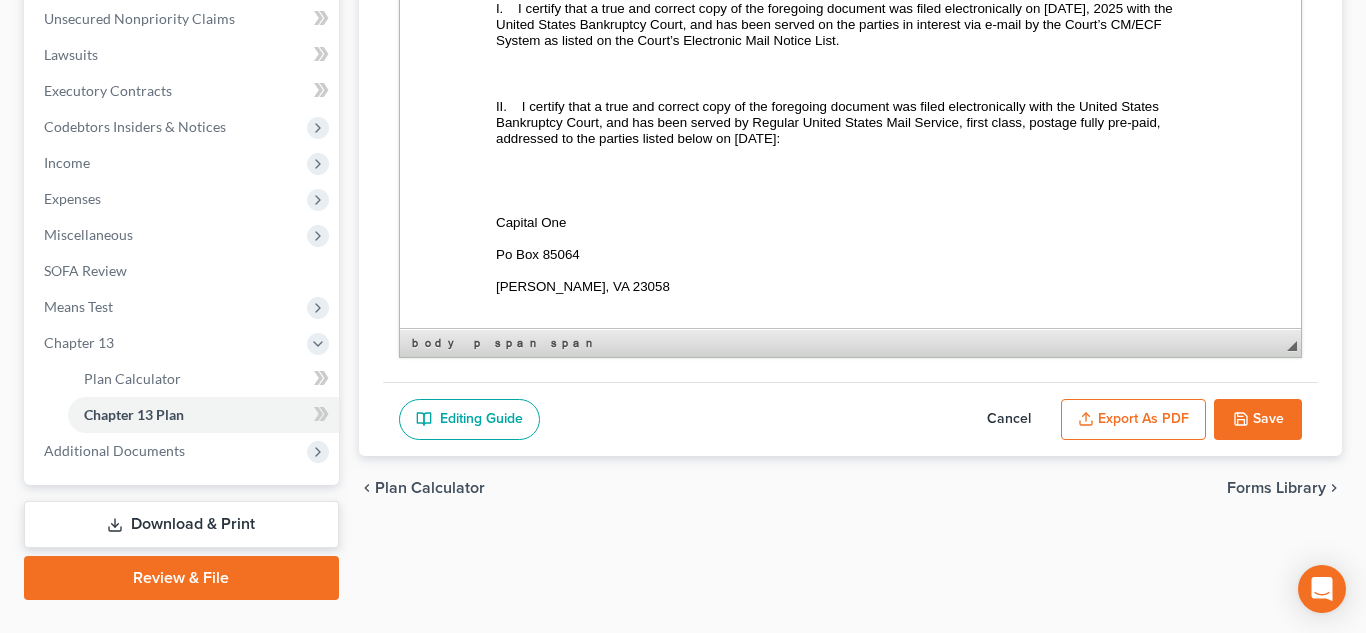 scroll, scrollTop: 7942, scrollLeft: 0, axis: vertical 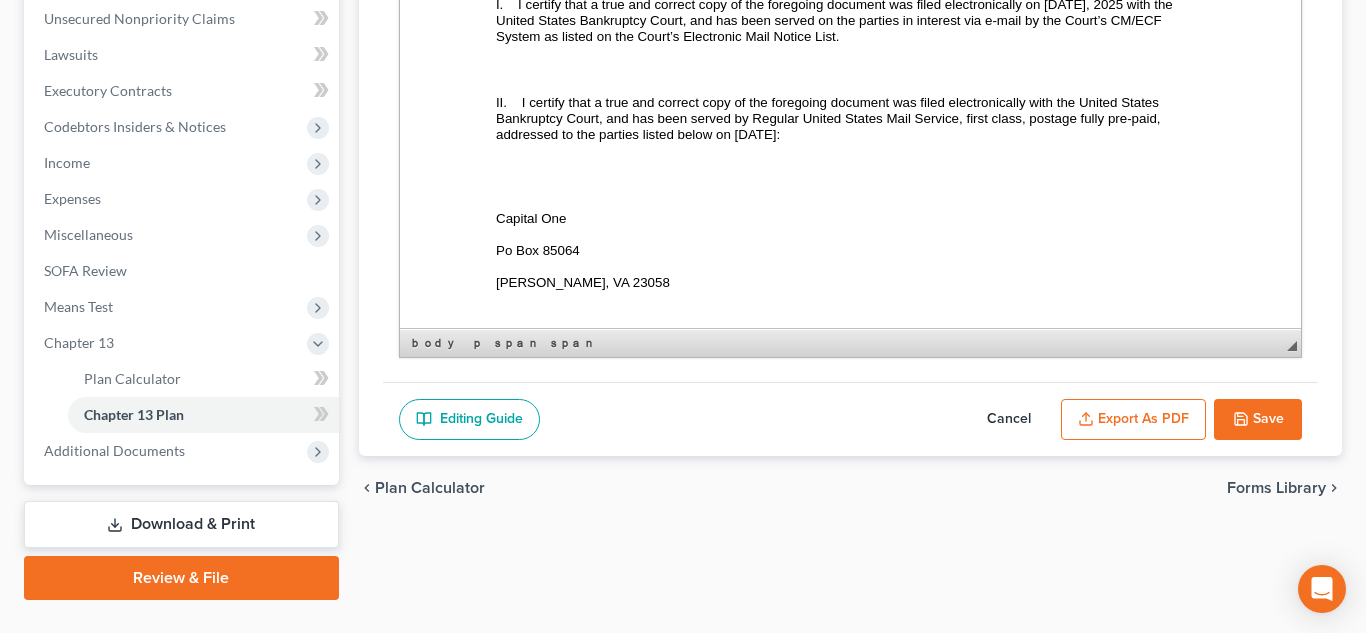 click on "I certify that a true and correct copy of the foregoing document was filed electronically with the United States Bankruptcy Court, and has been served by Regular United States Mail Service, first class, postage fully pre-paid, addressed to the parties listed below on [DATE]:" at bounding box center (835, 20) 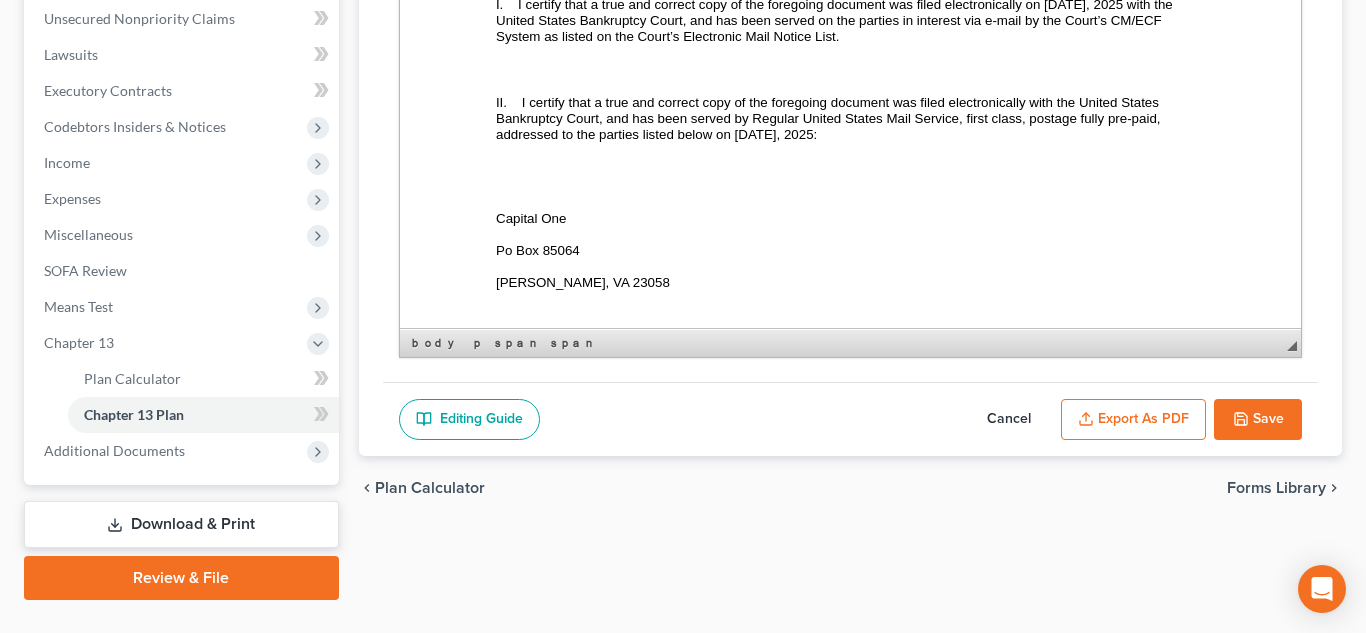 click on "Export as PDF" at bounding box center [1133, 420] 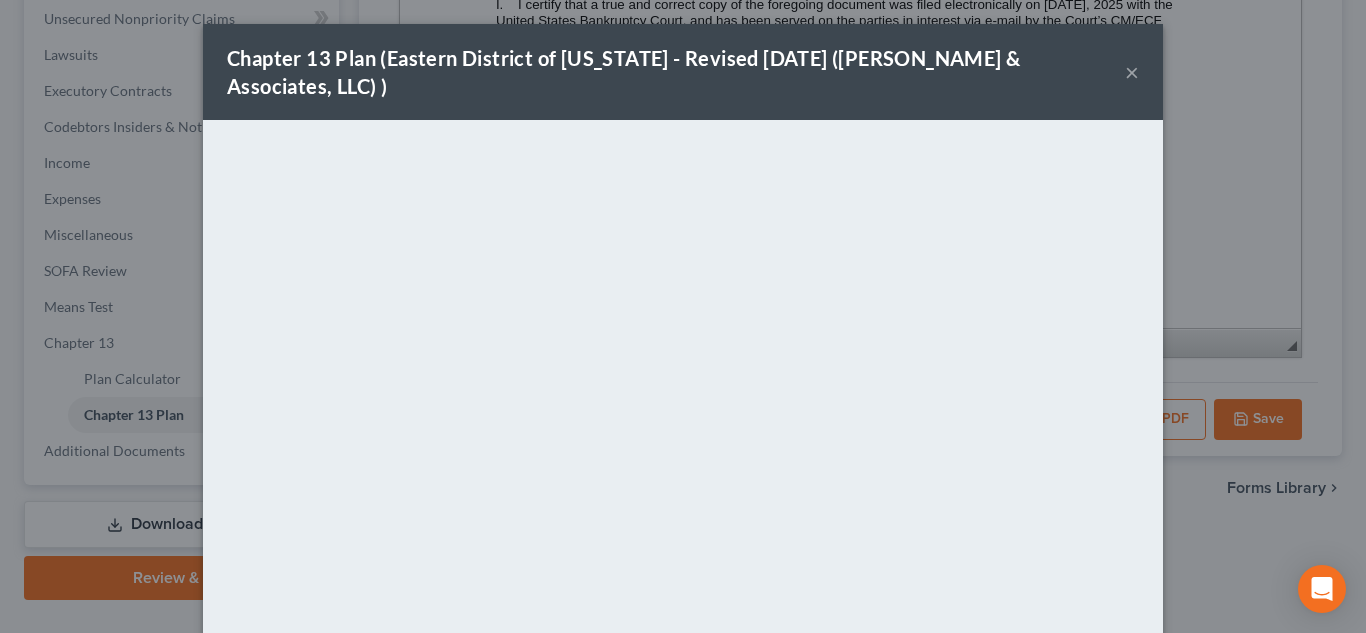 scroll, scrollTop: 204, scrollLeft: 0, axis: vertical 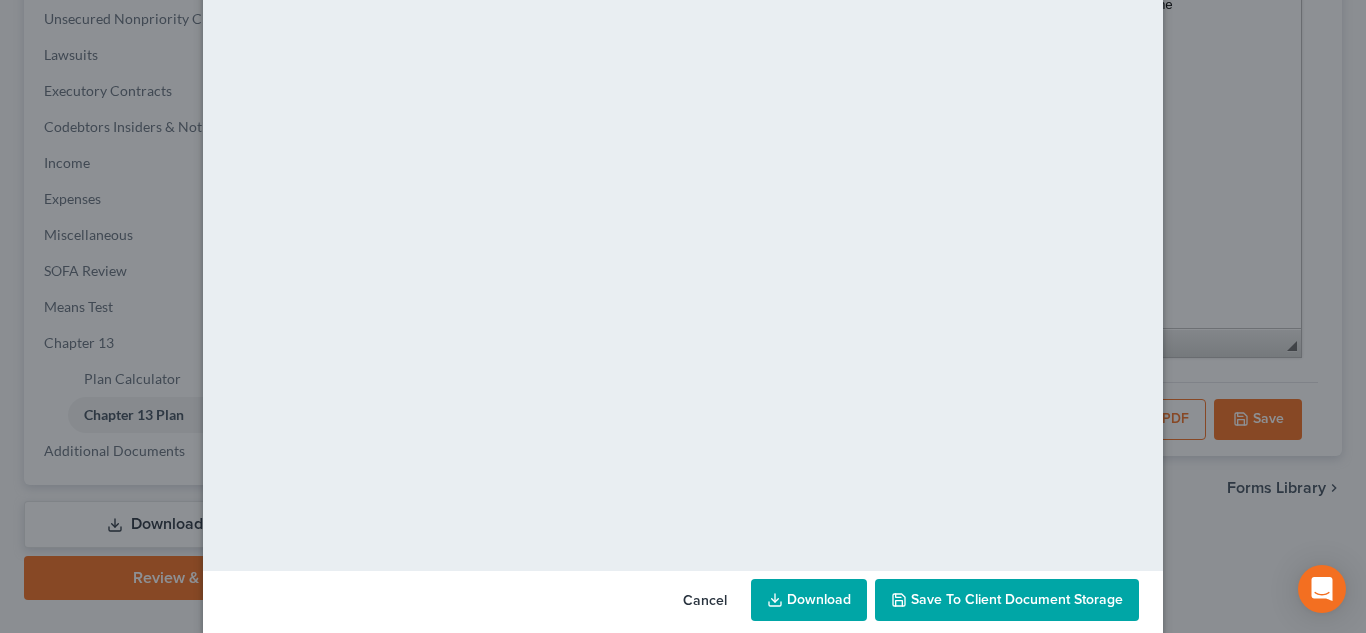 click on "Save to Client Document Storage" at bounding box center (1017, 599) 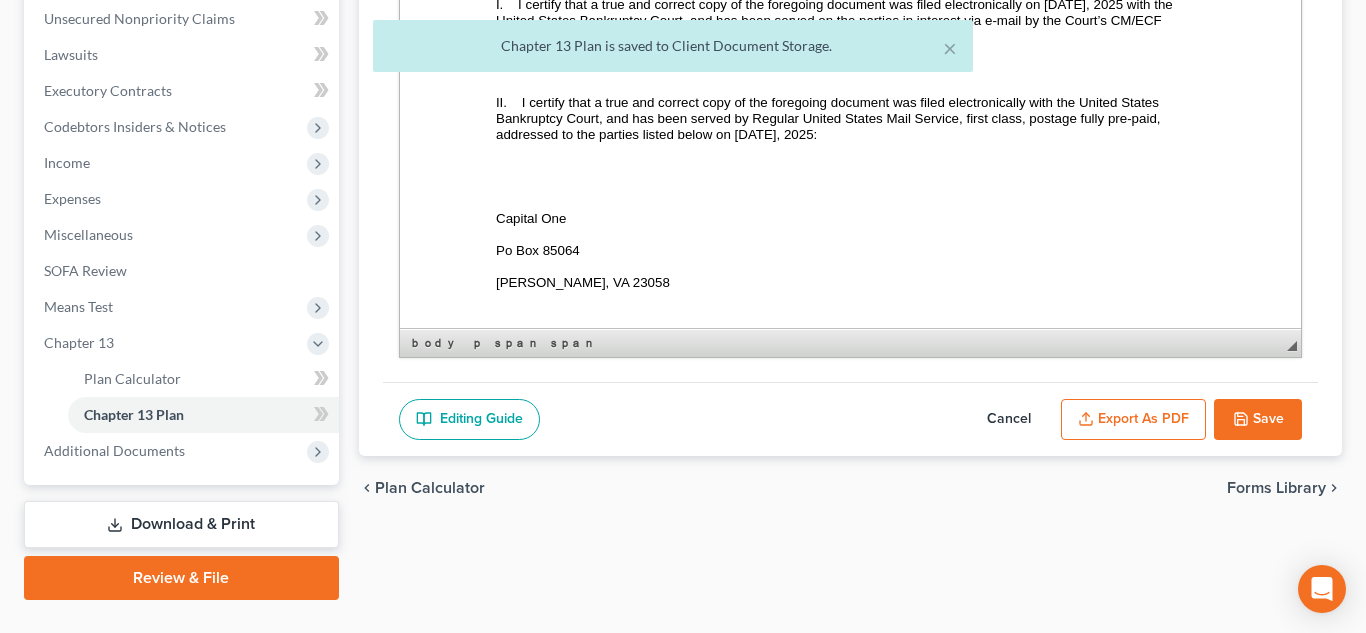 click on "Save" at bounding box center [1258, 420] 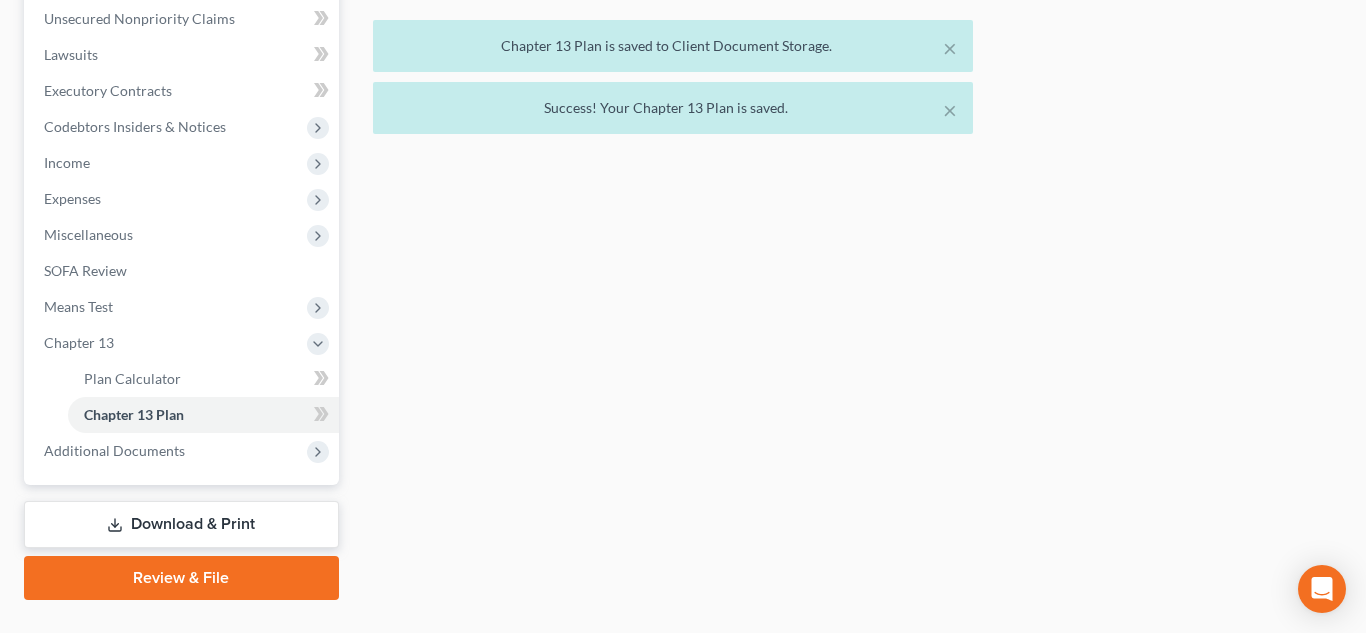 click on "Review & File" at bounding box center [181, 578] 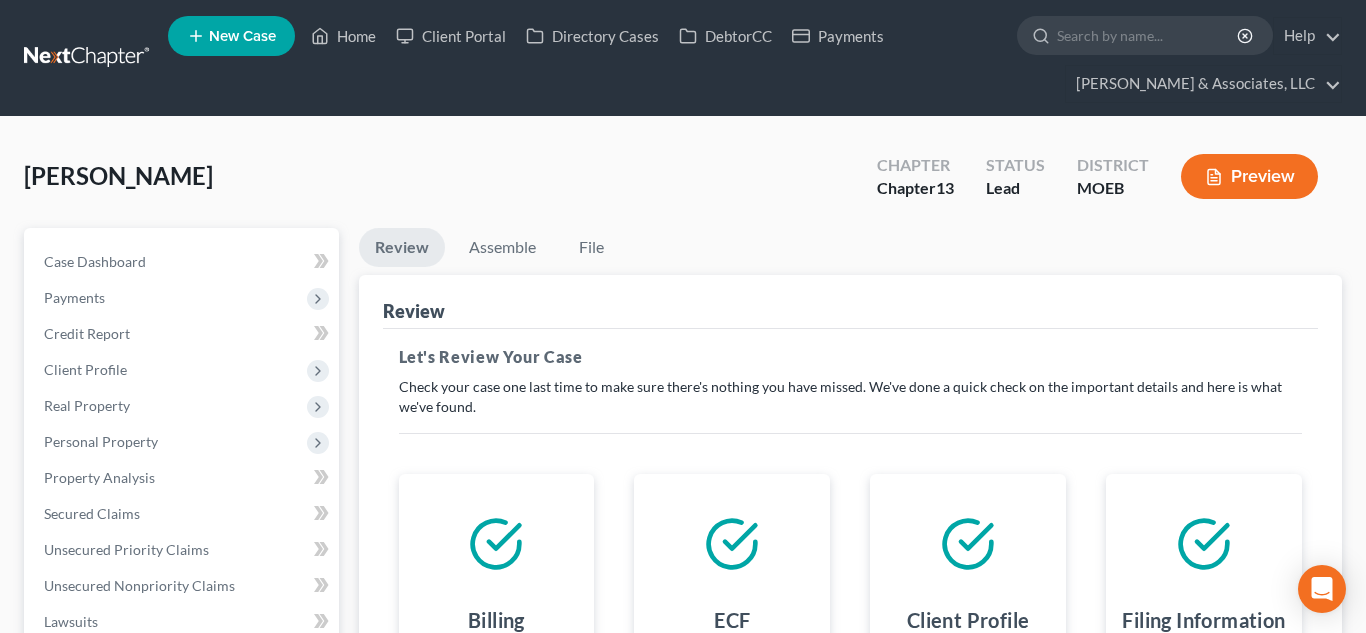scroll, scrollTop: 538, scrollLeft: 0, axis: vertical 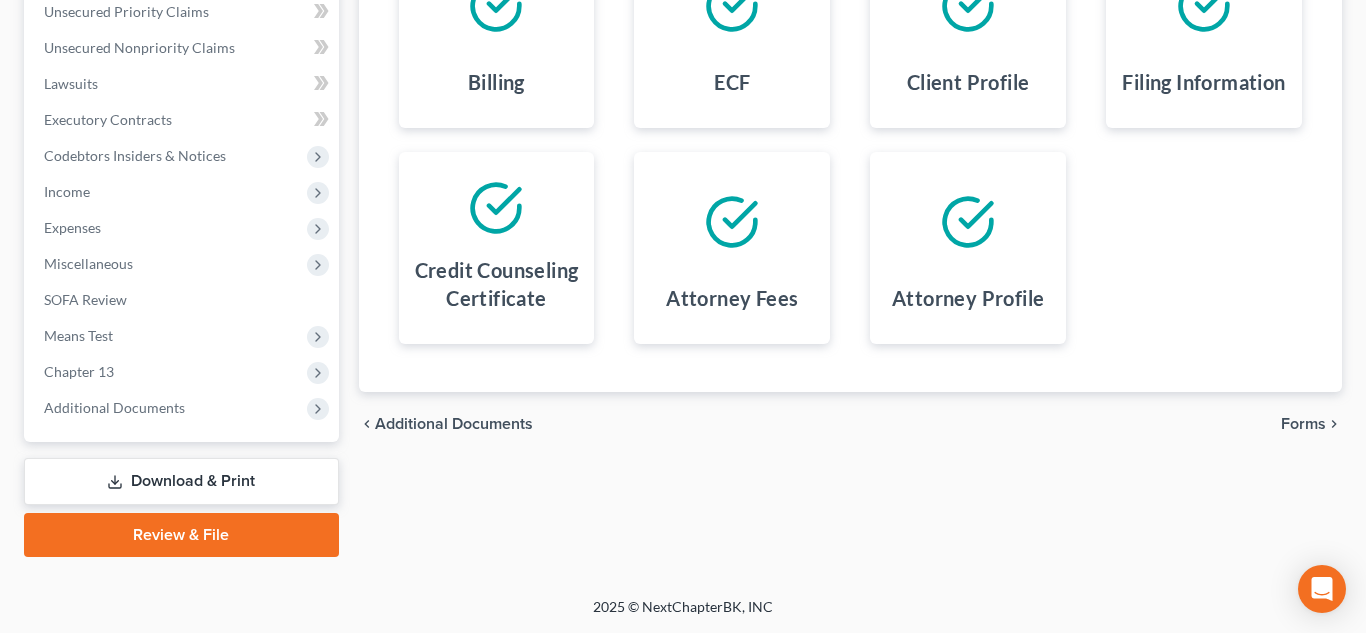 click on "Forms" at bounding box center [1303, 424] 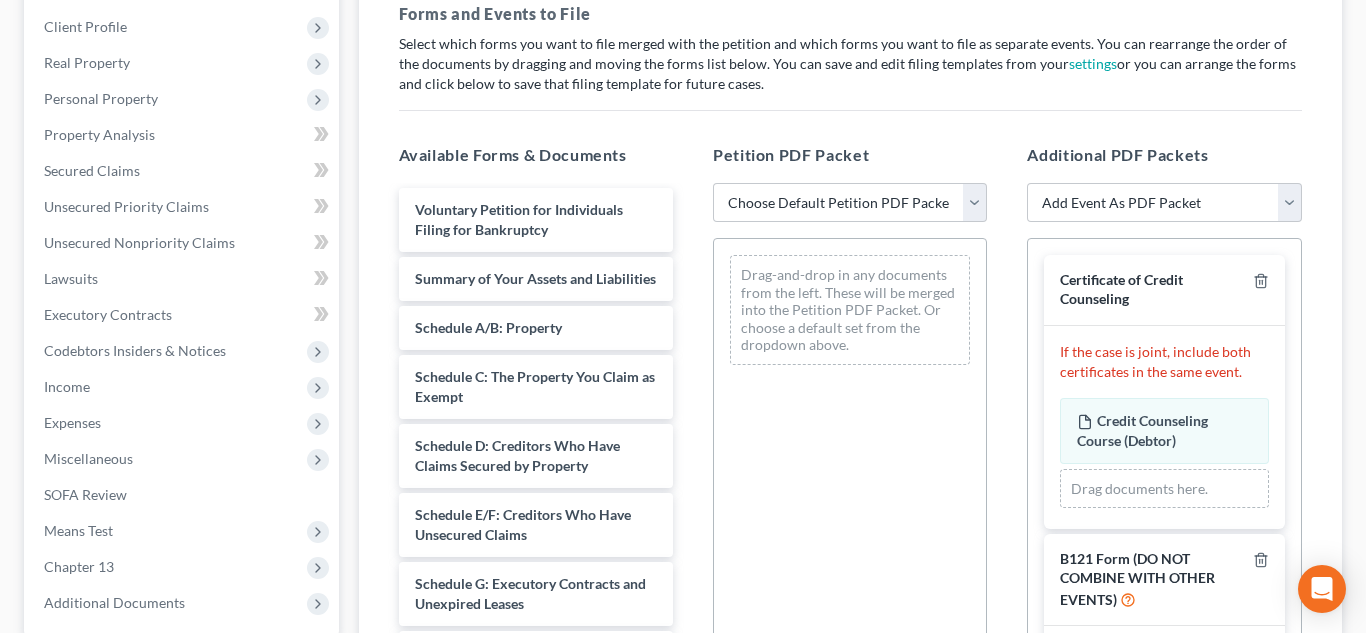 scroll, scrollTop: 275, scrollLeft: 0, axis: vertical 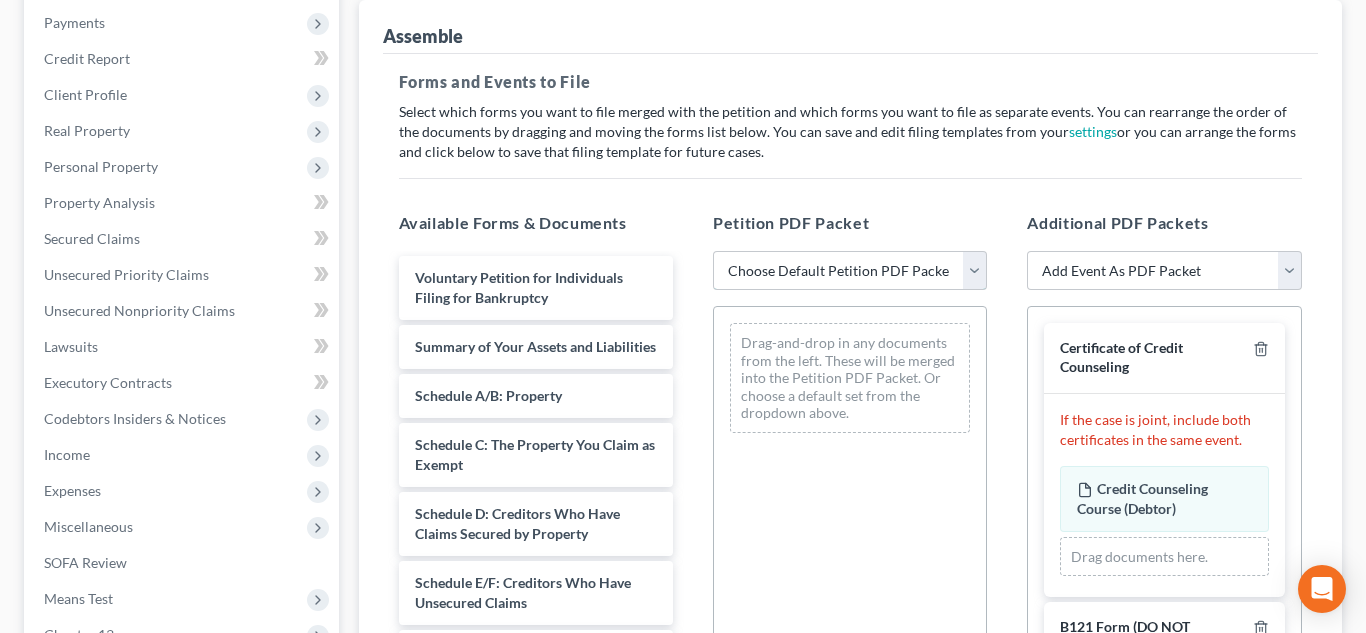 click on "Choose Default Petition PDF Packet Complete Bankruptcy Petition (all forms and schedules) Emergency Filing (Voluntary Petition and Creditor List Only)" at bounding box center (850, 271) 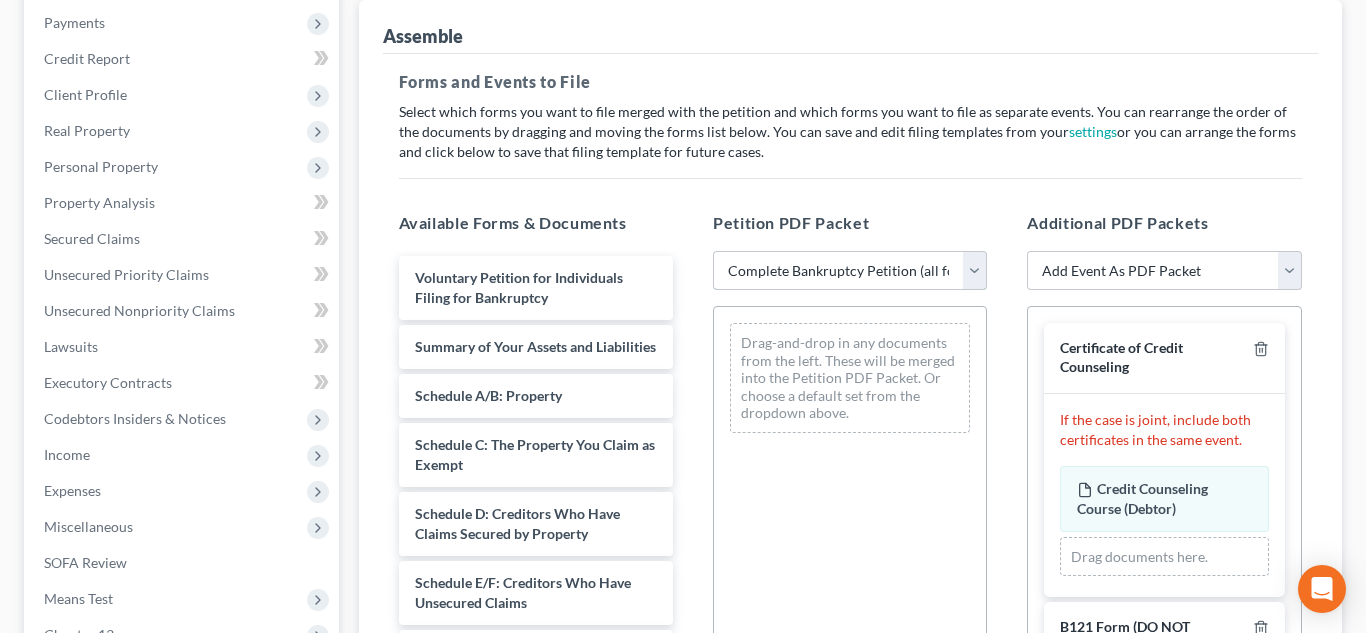 click on "Choose Default Petition PDF Packet Complete Bankruptcy Petition (all forms and schedules) Emergency Filing (Voluntary Petition and Creditor List Only)" at bounding box center [850, 271] 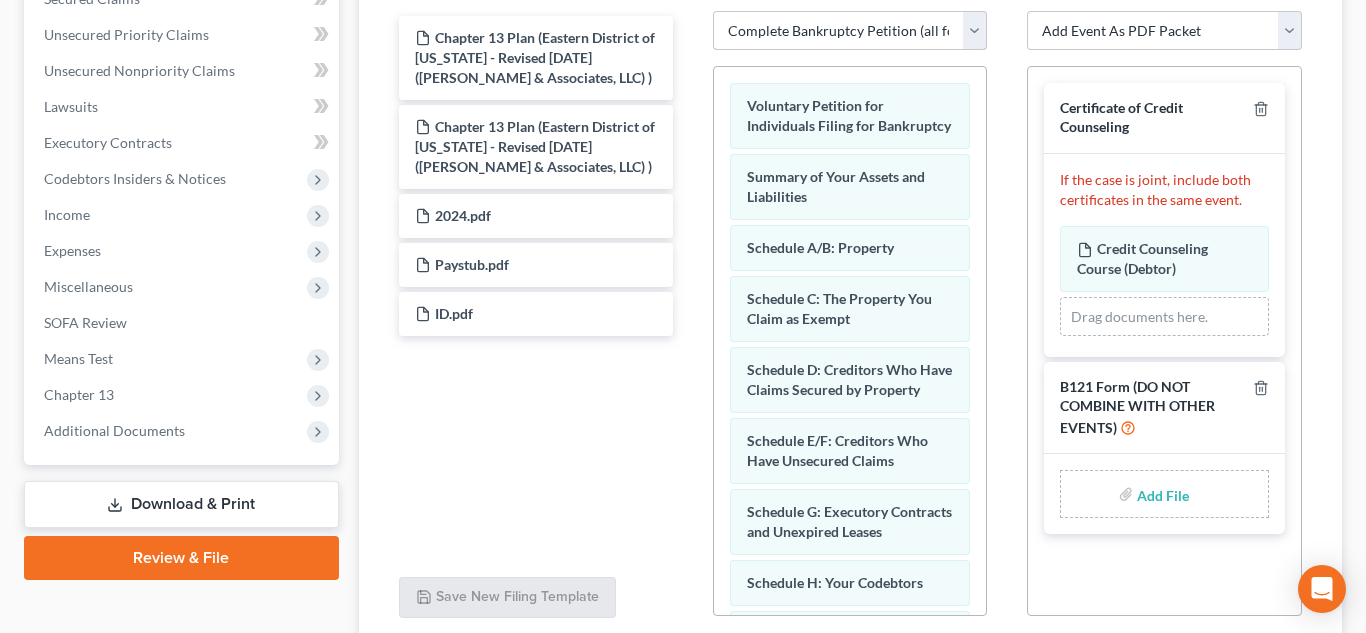scroll, scrollTop: 520, scrollLeft: 0, axis: vertical 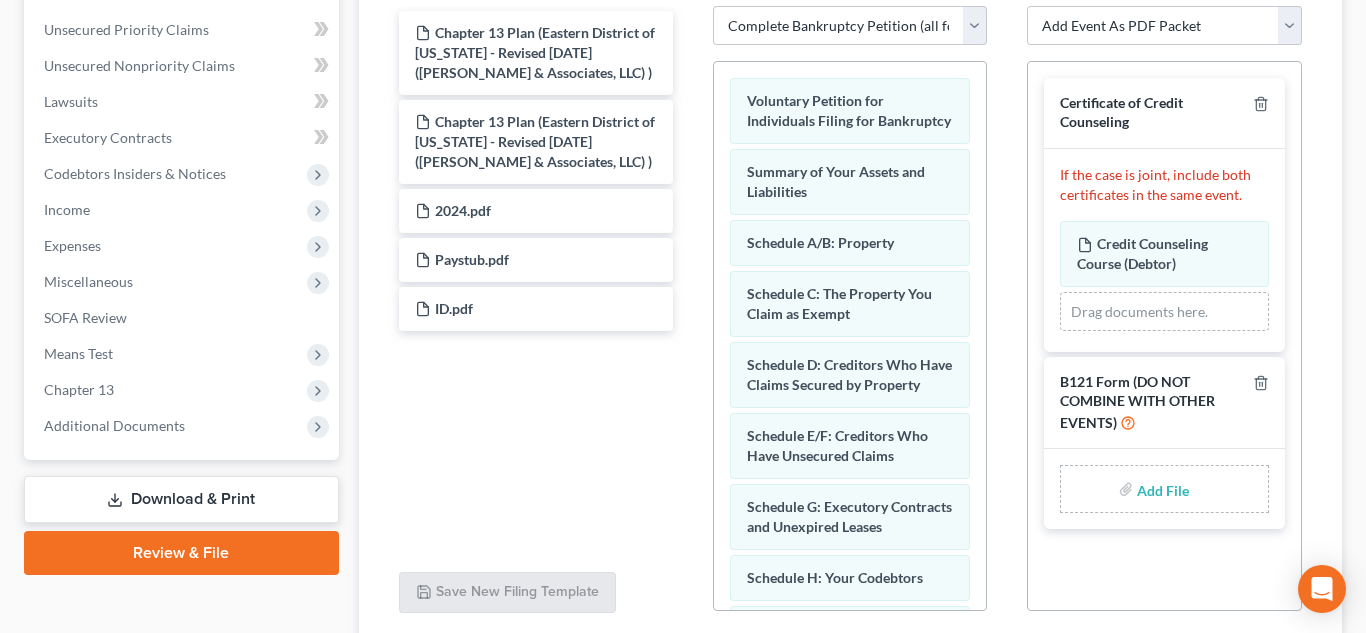 click at bounding box center [1161, 489] 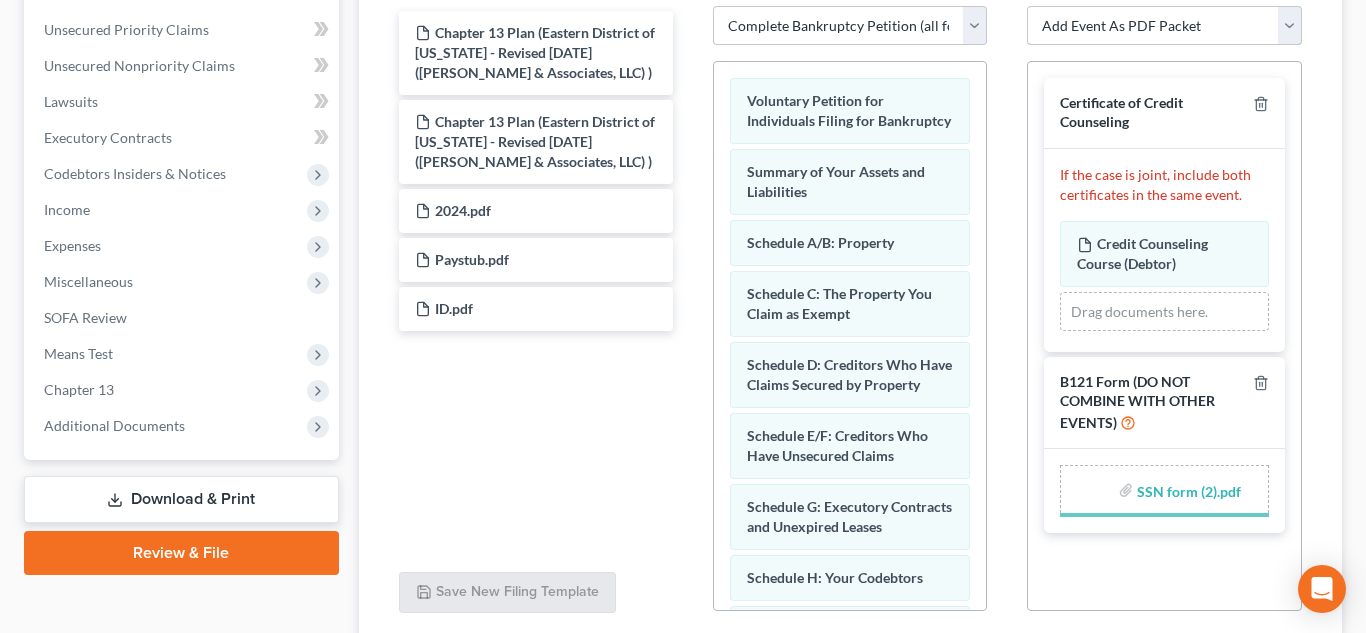 click on "Add Event As PDF Packet Amended List of Creditors and Verification of Matrix Amended Petition Amended Schedules Application to Have the Chapter 7 Filing Fee Waived Attorney Fee Election Form (DO NOT COMBINE WITH OTHER EVENTS) B121 Form (DO NOT COMBINE WITH OTHER EVENTS) Certificate of Credit Counseling Certificate of Service Chapter 13 Official Form 122 Chapter 13 Plan Debtor's Rebuttal of Presumption of Abuse Disclosure of Compensation of Attorney for Debtor Domestic Support Obligations Employee Income Records Exigent Circumstances re: Credit Counseling Financial Management Course Initial Statement of Eviction Judgment Intent to Cure Default Pay Filing Fee in Installments Reaffirmation Agreement Schedule A/B Schedule C Schedule D Schedule E/F Schedule G Schedule H Schedule I Schedule J Schedule J-2 Schedules A-J Statement of Debtor's Temporary Exclusion from Means Test Statement of Financial Affairs Statement of Good Faith Statement of Intent Summary of Assets and Liabilities Support/Supplement Tax Documents" at bounding box center [1164, 26] 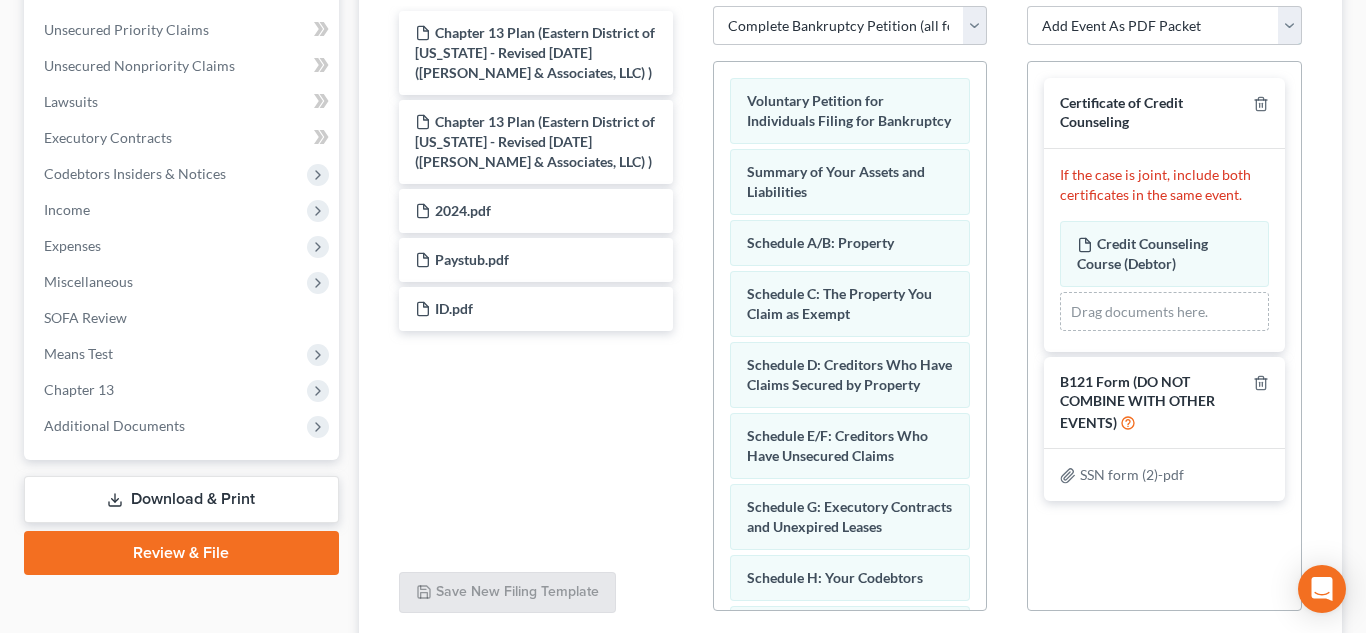 select on "9" 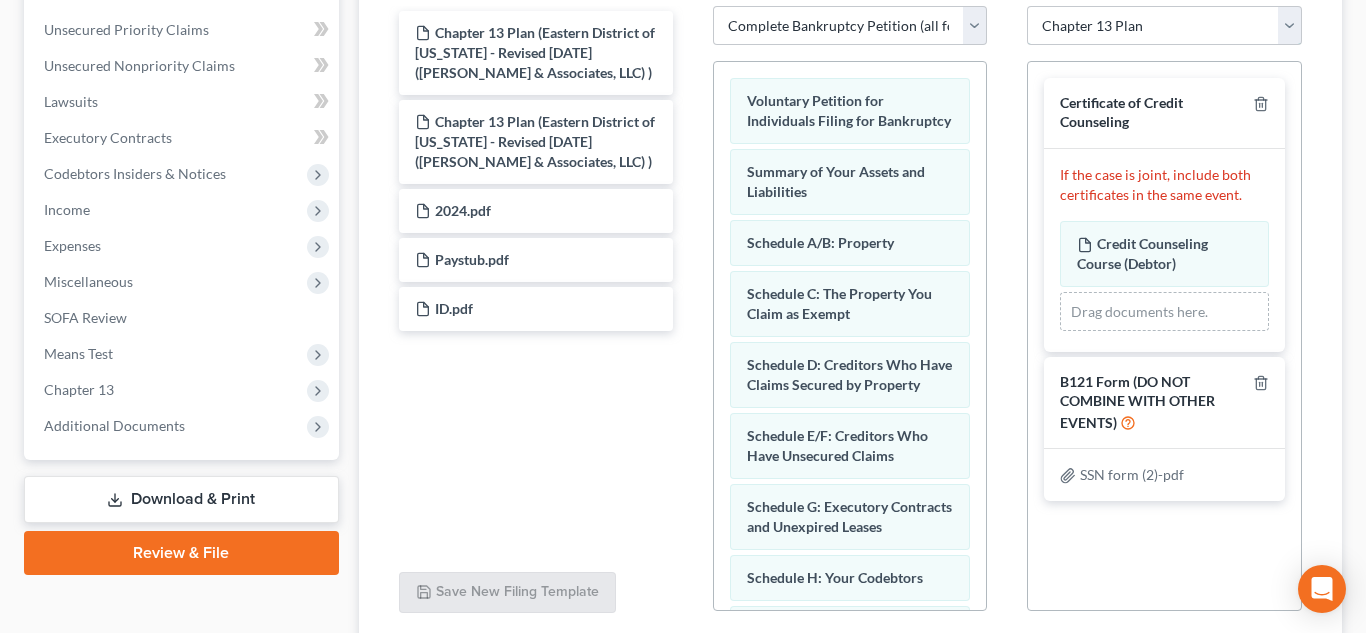 click on "Add Event As PDF Packet Amended List of Creditors and Verification of Matrix Amended Petition Amended Schedules Application to Have the Chapter 7 Filing Fee Waived Attorney Fee Election Form (DO NOT COMBINE WITH OTHER EVENTS) B121 Form (DO NOT COMBINE WITH OTHER EVENTS) Certificate of Credit Counseling Certificate of Service Chapter 13 Official Form 122 Chapter 13 Plan Debtor's Rebuttal of Presumption of Abuse Disclosure of Compensation of Attorney for Debtor Domestic Support Obligations Employee Income Records Exigent Circumstances re: Credit Counseling Financial Management Course Initial Statement of Eviction Judgment Intent to Cure Default Pay Filing Fee in Installments Reaffirmation Agreement Schedule A/B Schedule C Schedule D Schedule E/F Schedule G Schedule H Schedule I Schedule J Schedule J-2 Schedules A-J Statement of Debtor's Temporary Exclusion from Means Test Statement of Financial Affairs Statement of Good Faith Statement of Intent Summary of Assets and Liabilities Support/Supplement Tax Documents" at bounding box center (1164, 26) 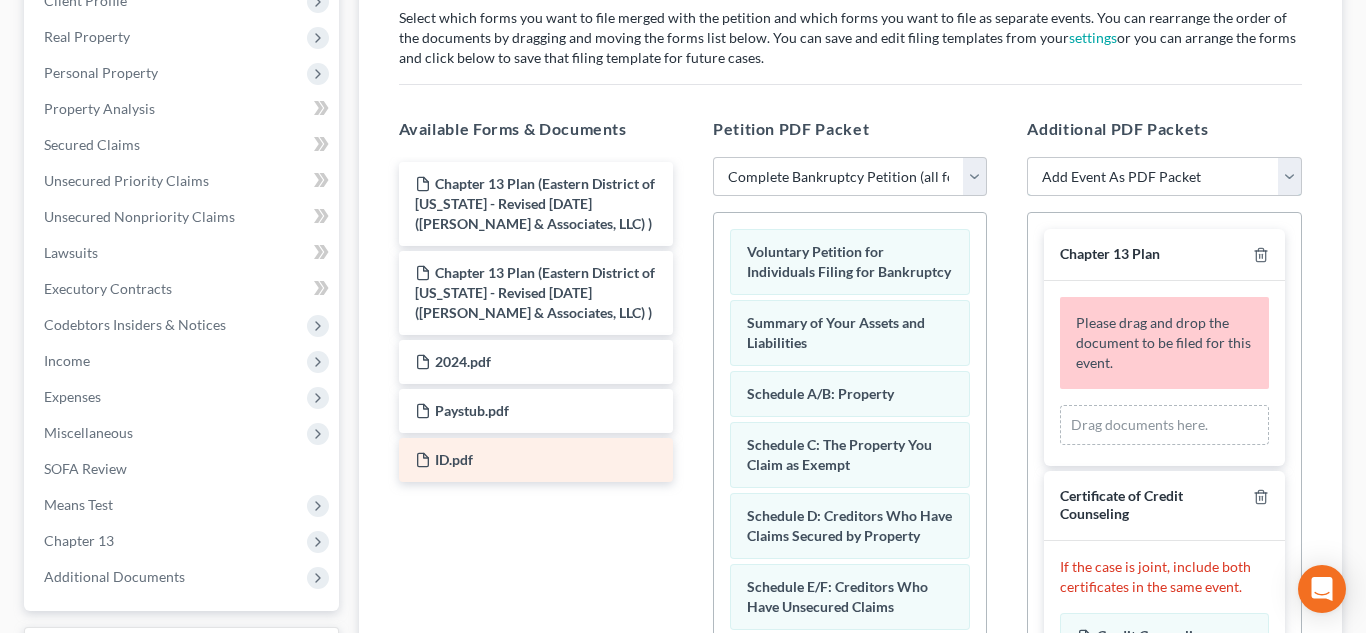 scroll, scrollTop: 357, scrollLeft: 0, axis: vertical 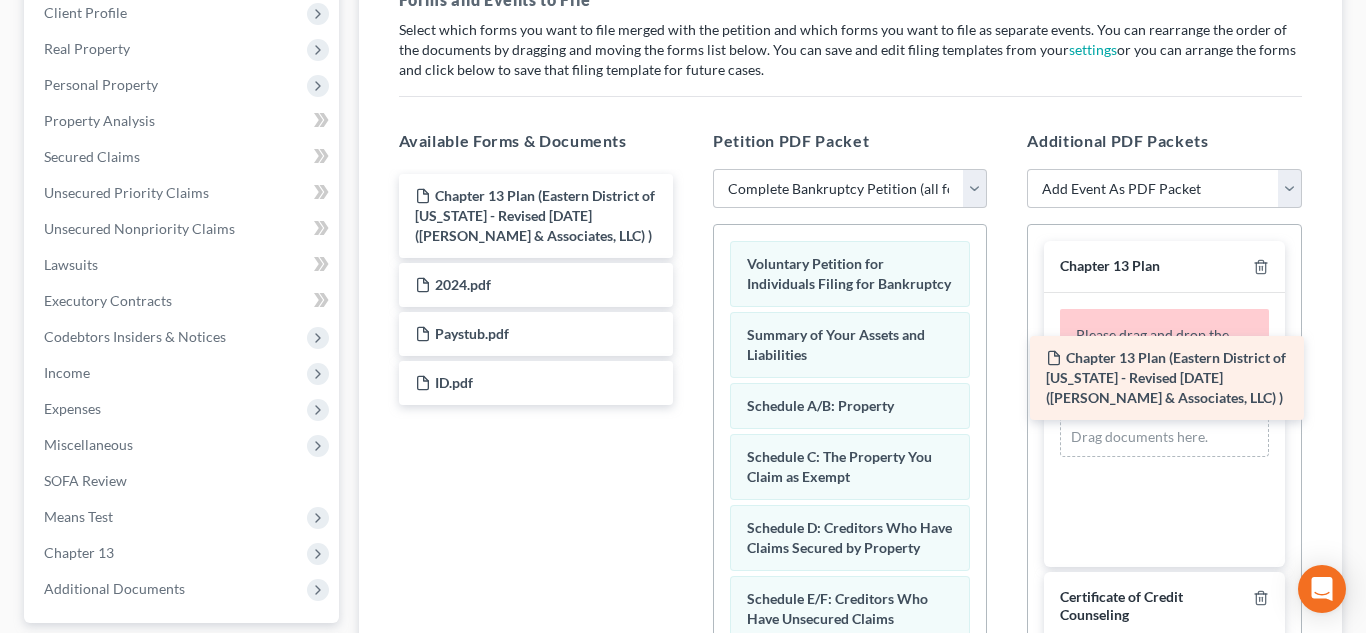 drag, startPoint x: 535, startPoint y: 210, endPoint x: 1166, endPoint y: 372, distance: 651.46375 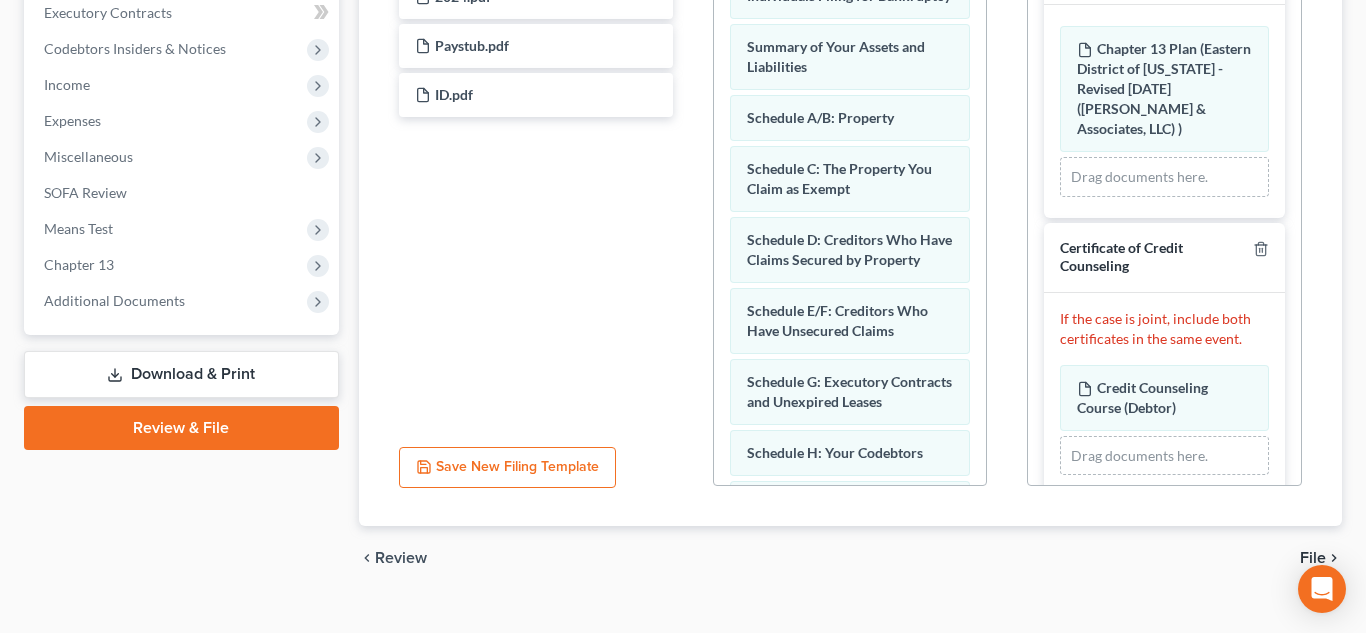 scroll, scrollTop: 678, scrollLeft: 0, axis: vertical 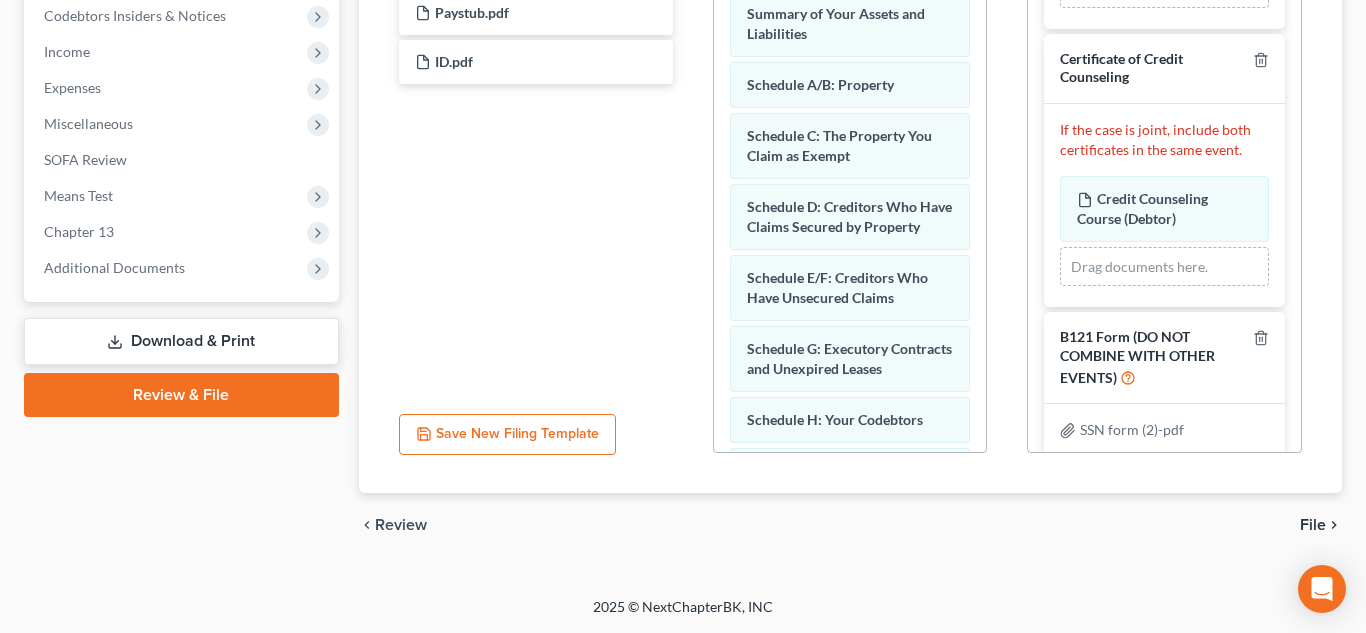 click on "File" at bounding box center [1313, 525] 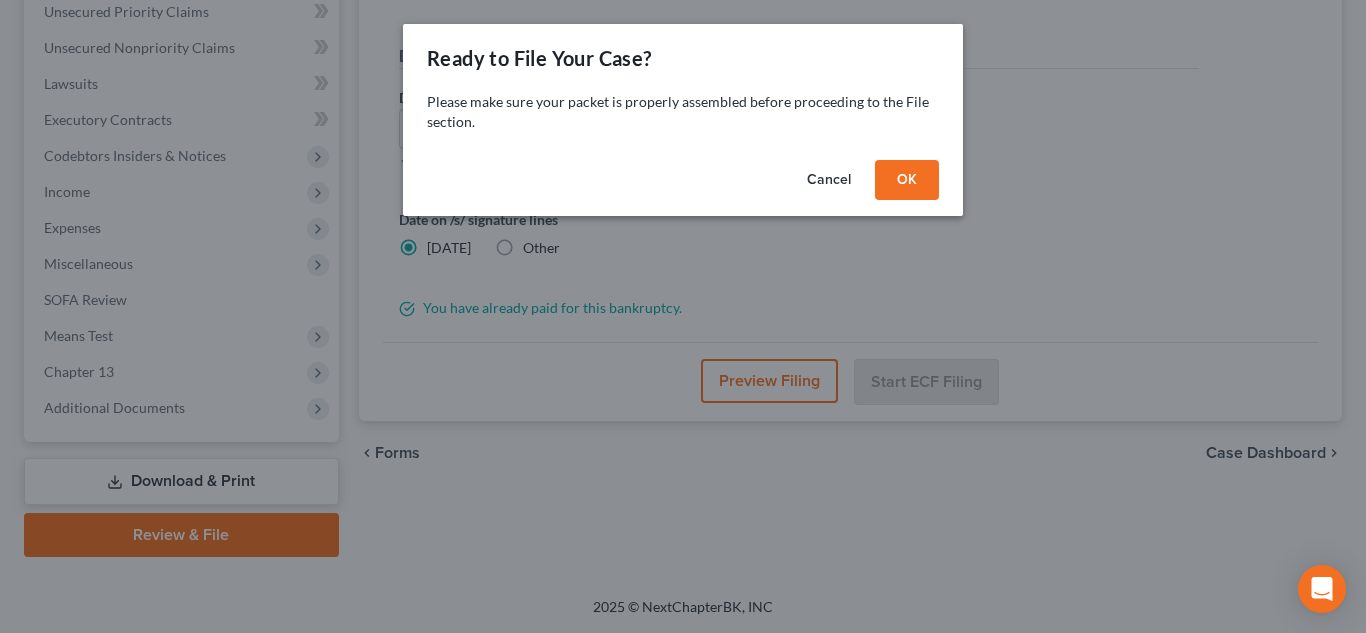 scroll, scrollTop: 538, scrollLeft: 0, axis: vertical 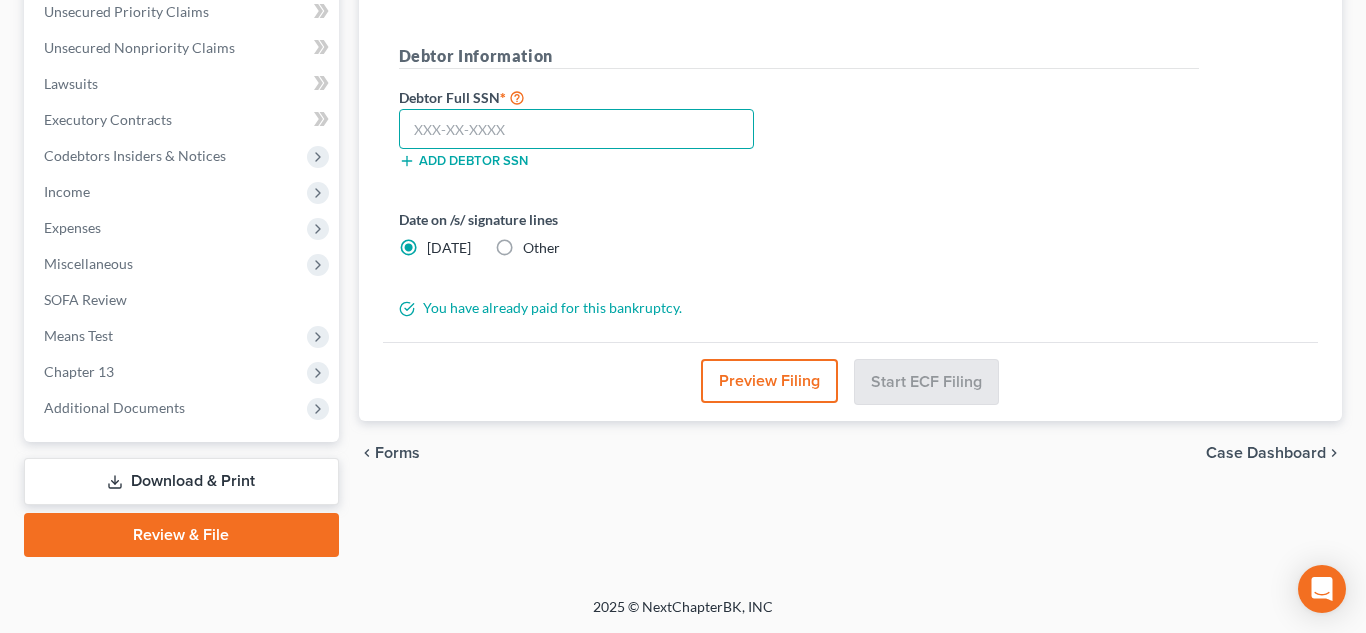 click at bounding box center (577, 129) 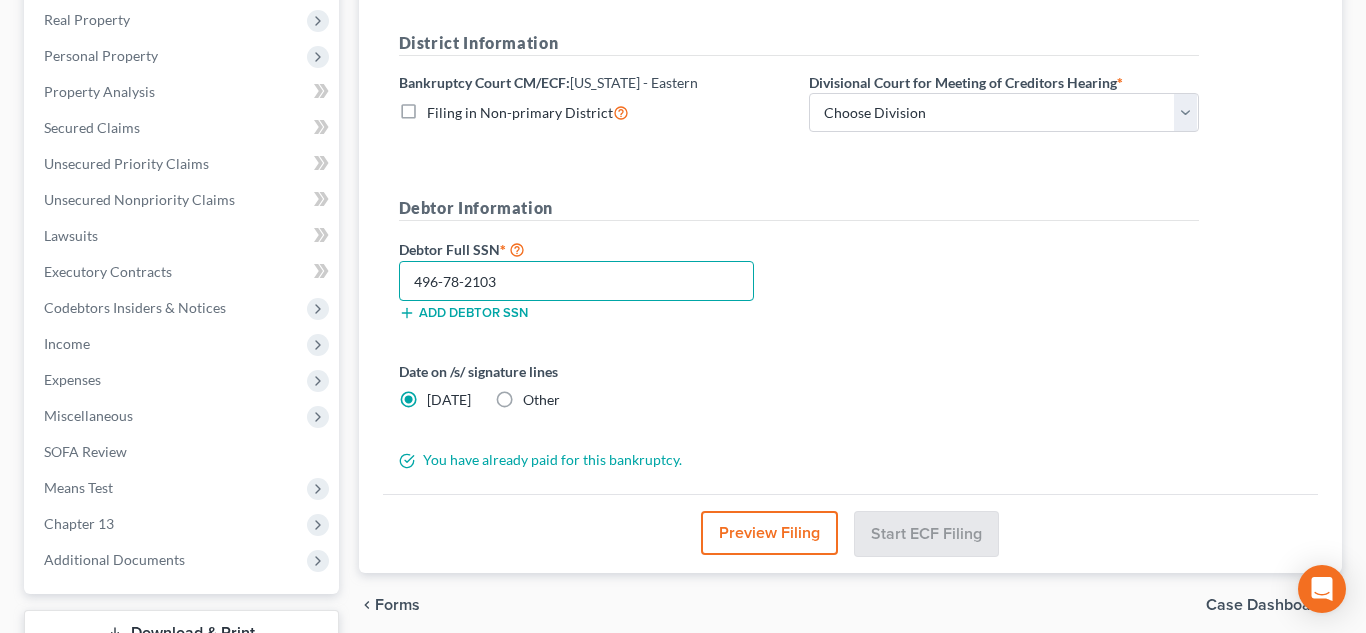 scroll, scrollTop: 241, scrollLeft: 0, axis: vertical 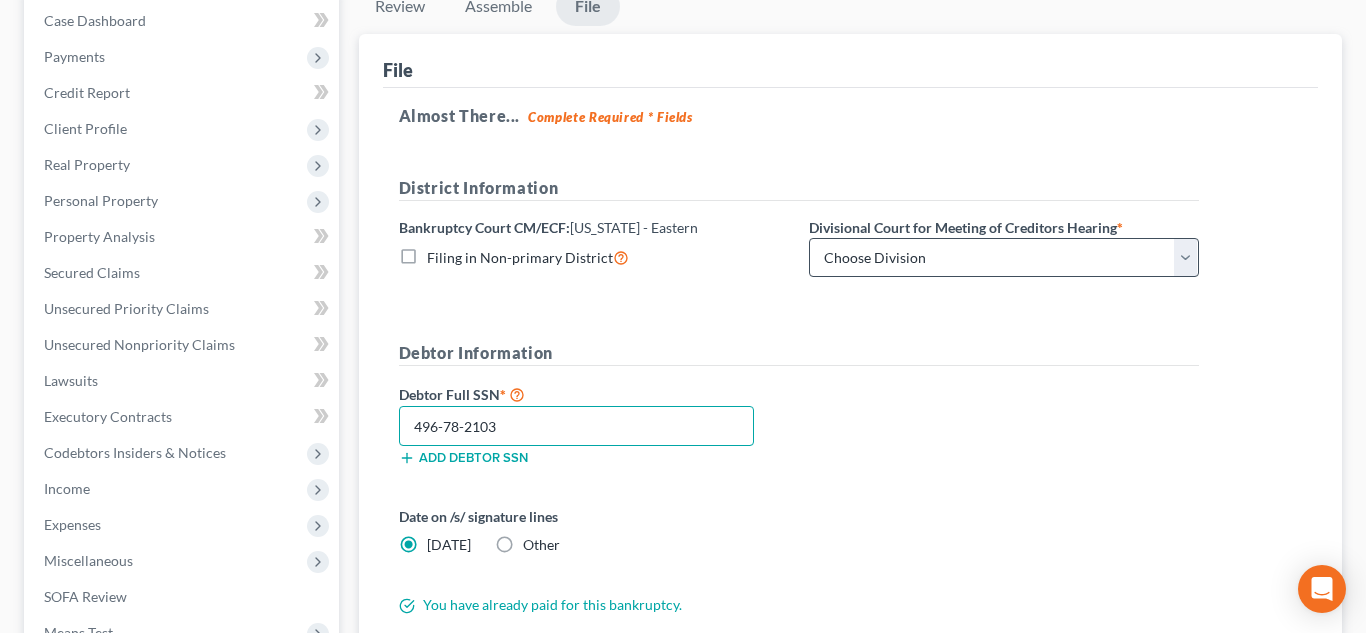 type on "496-78-2103" 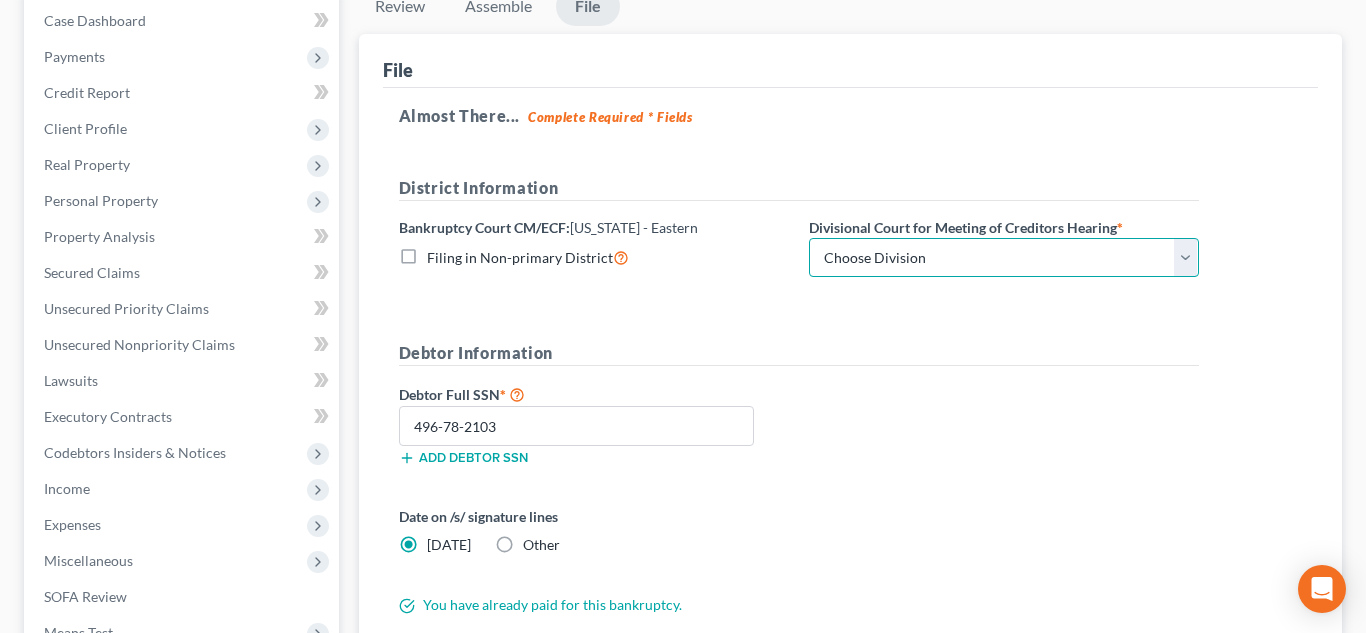 click on "Choose Division Cape Girardeau Hannibal [GEOGRAPHIC_DATA][PERSON_NAME]" at bounding box center [1004, 258] 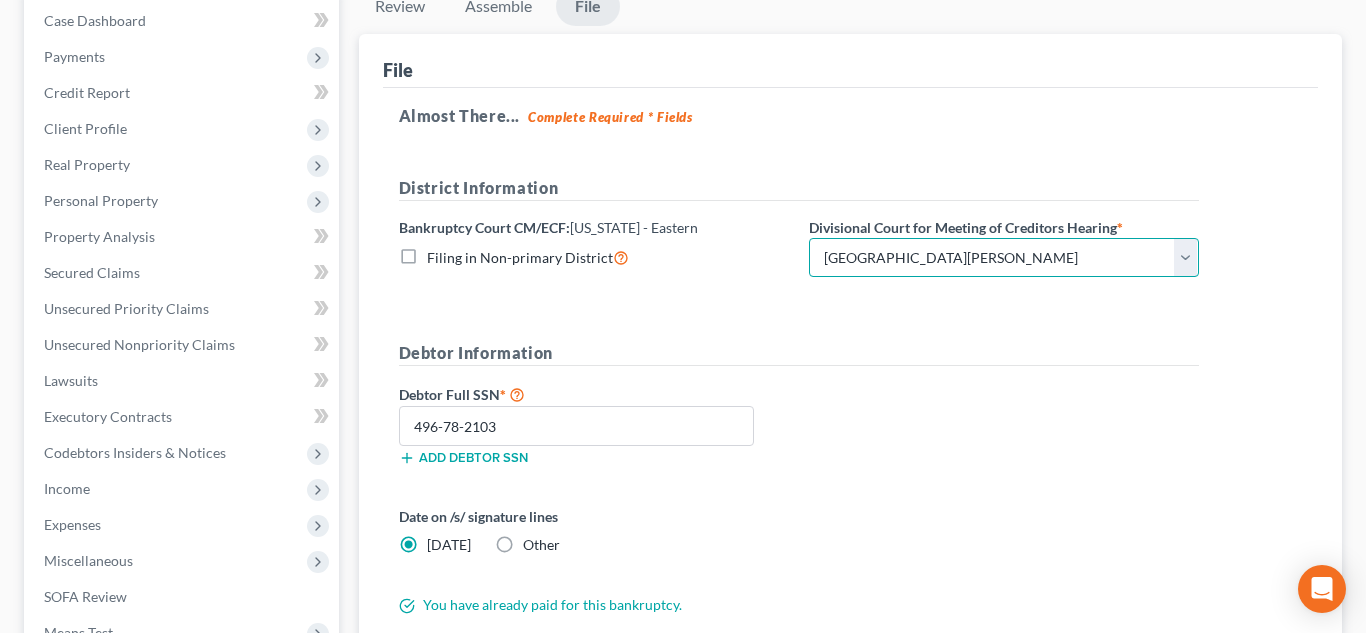 click on "Choose Division Cape Girardeau Hannibal [GEOGRAPHIC_DATA][PERSON_NAME]" at bounding box center [1004, 258] 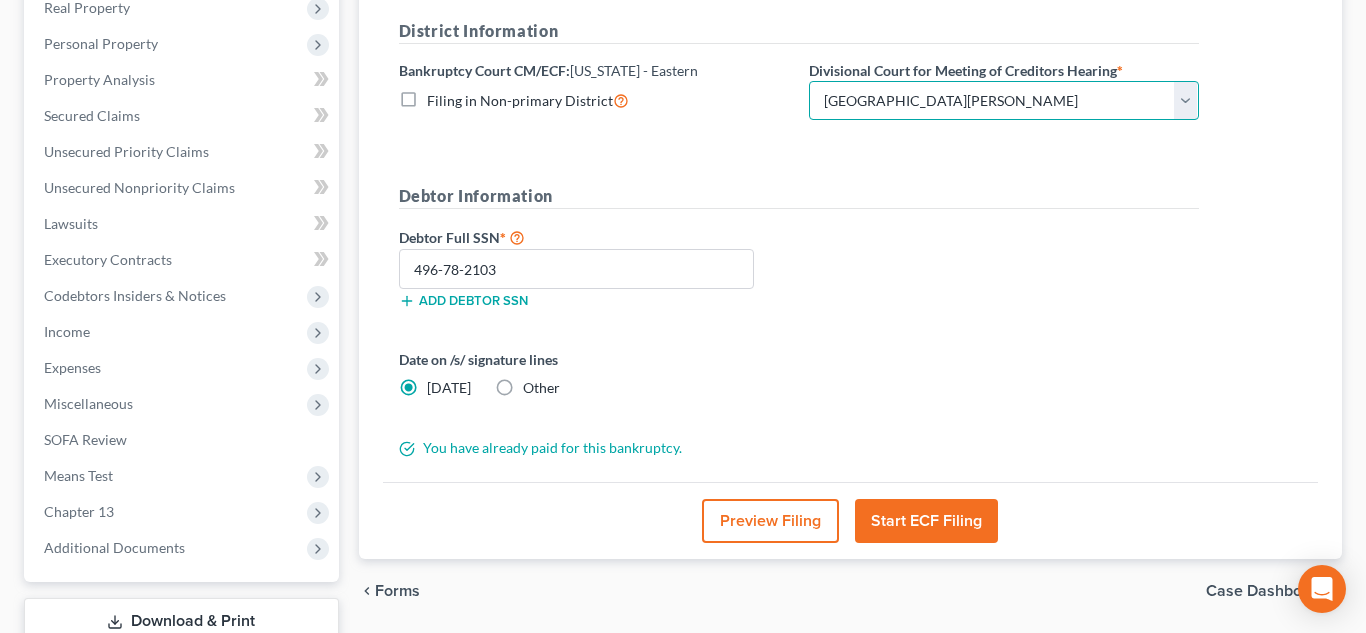 scroll, scrollTop: 484, scrollLeft: 0, axis: vertical 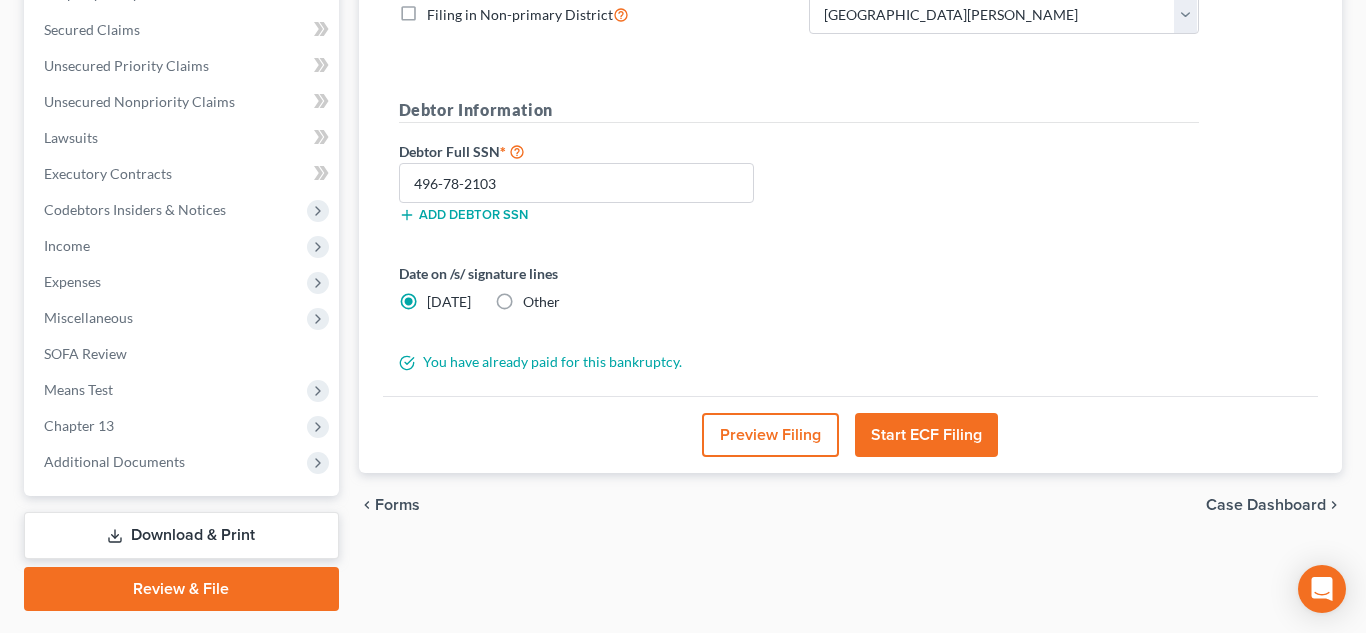 click on "Start ECF Filing" at bounding box center (926, 435) 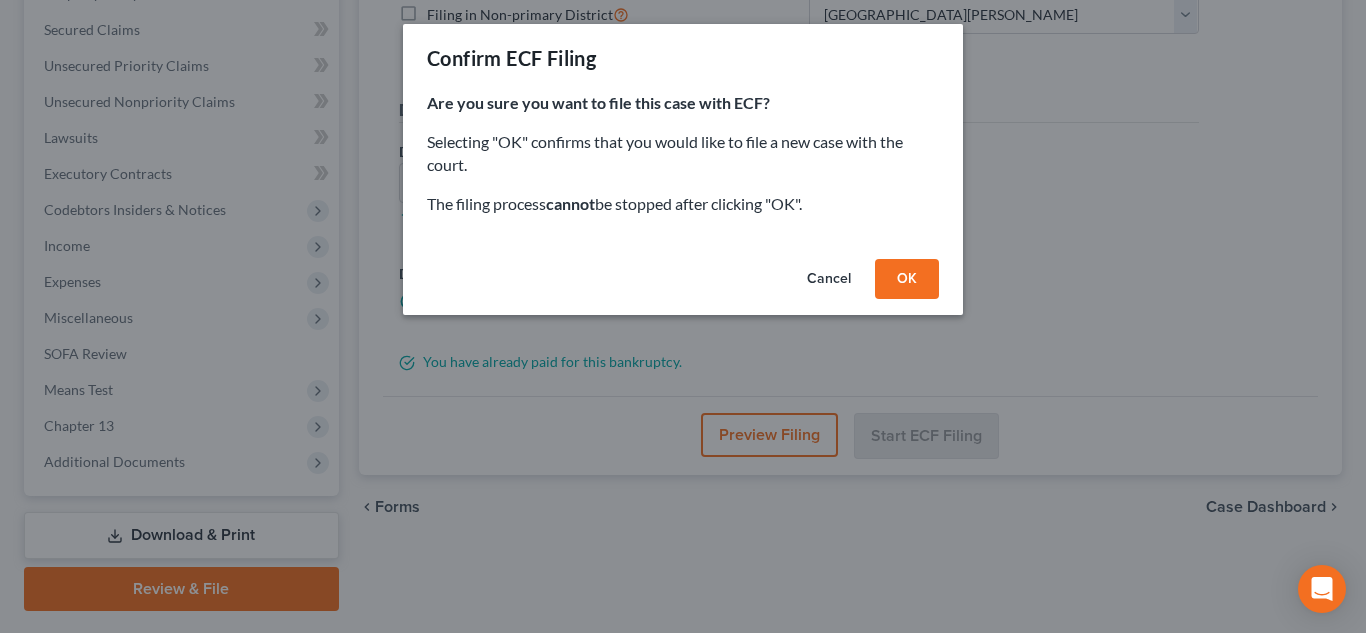 click on "OK" at bounding box center (907, 279) 